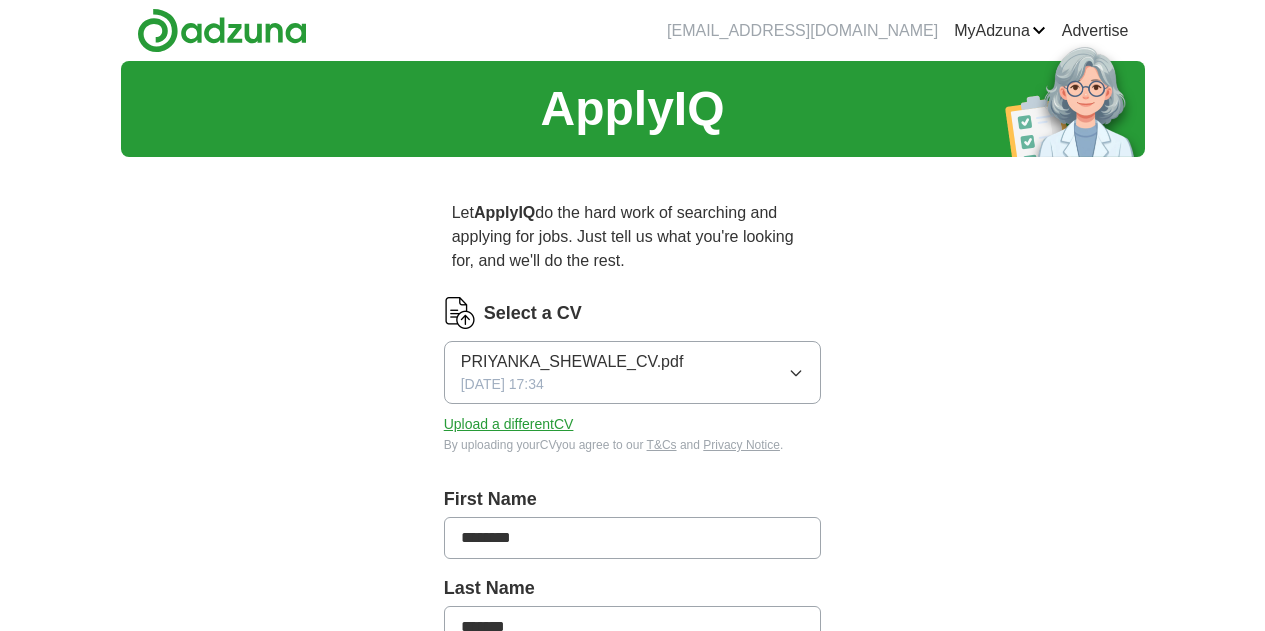 scroll, scrollTop: 0, scrollLeft: 0, axis: both 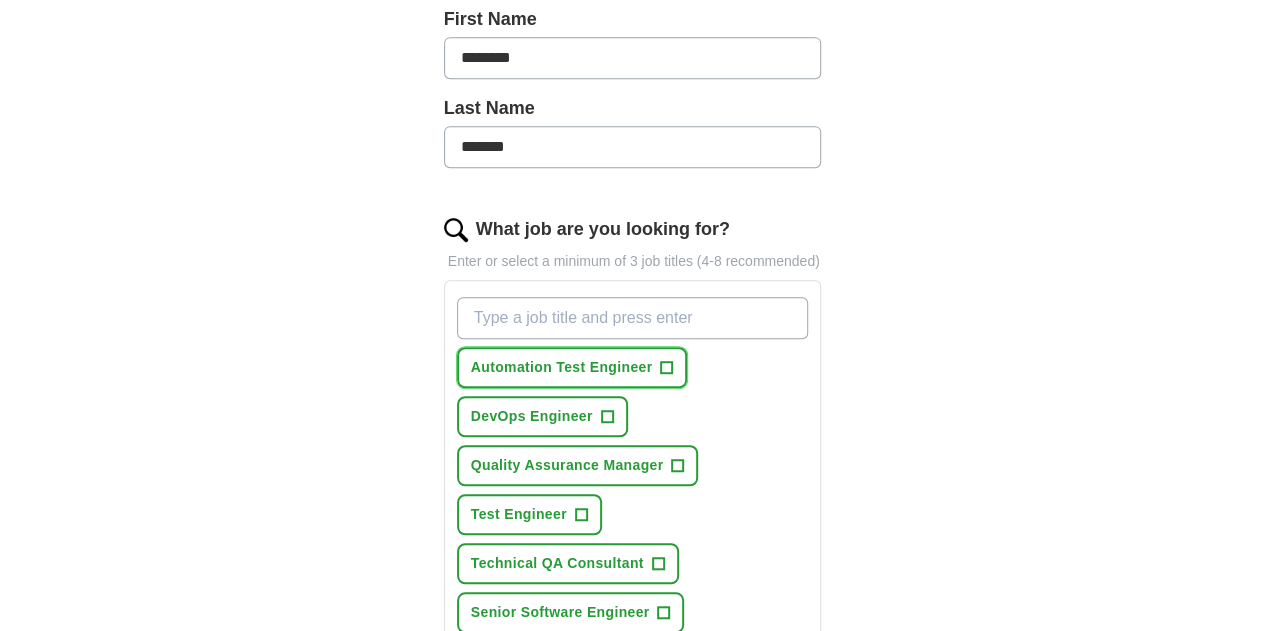 click on "Automation Test Engineer +" at bounding box center (572, 367) 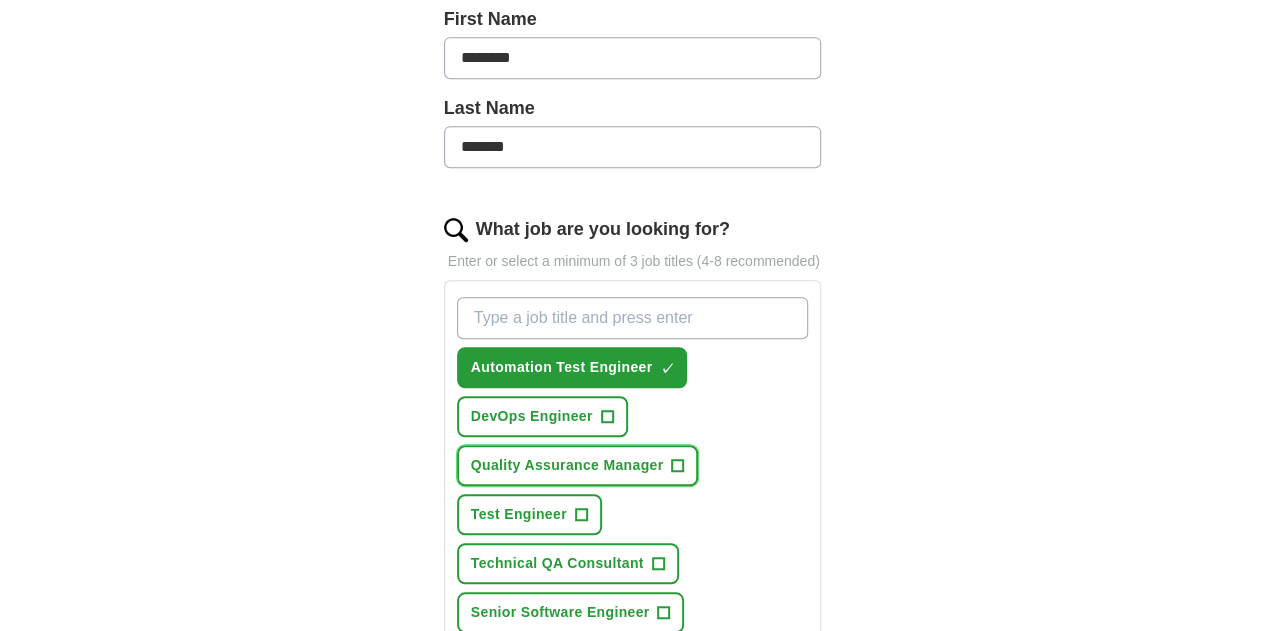 click on "+" at bounding box center [678, 466] 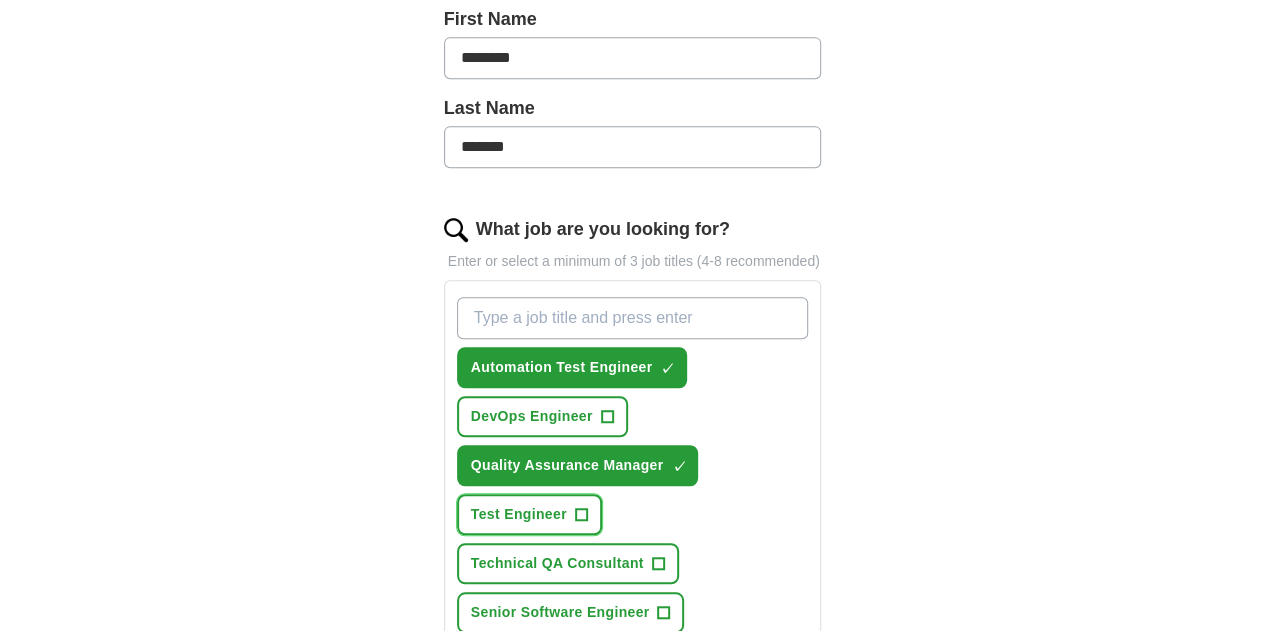 click on "Test Engineer" at bounding box center (519, 514) 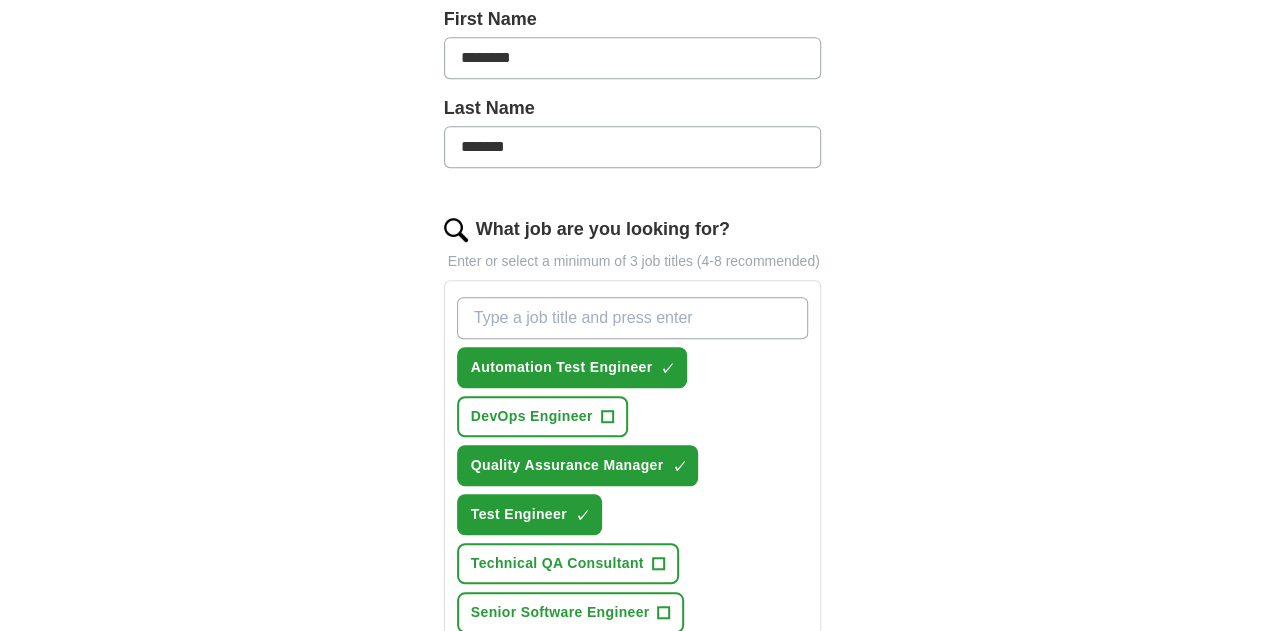 click on "QA Automation Lead +" at bounding box center (698, 661) 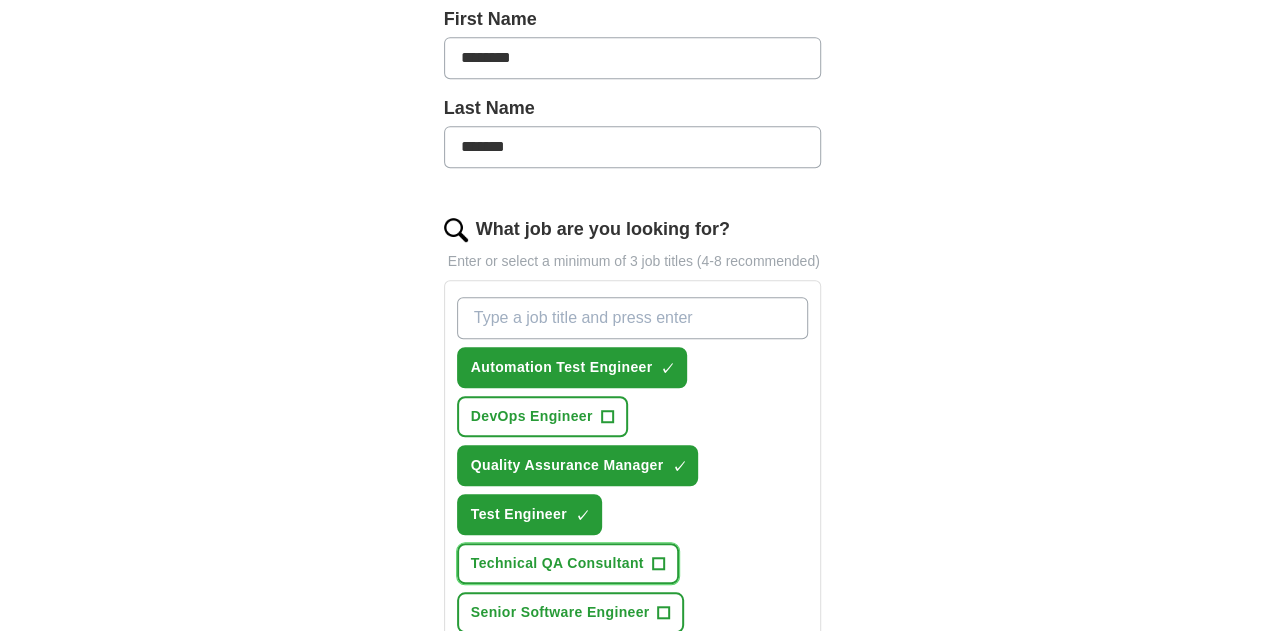 click on "Technical QA Consultant" at bounding box center (557, 563) 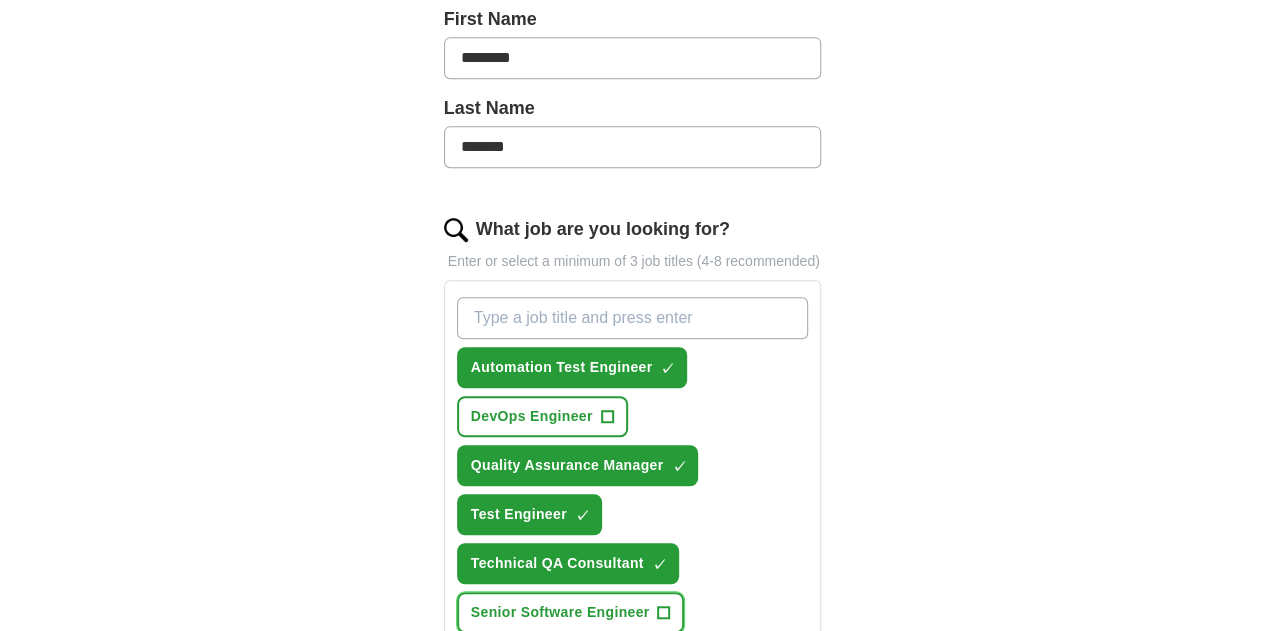 click on "Senior Software Engineer" at bounding box center [560, 612] 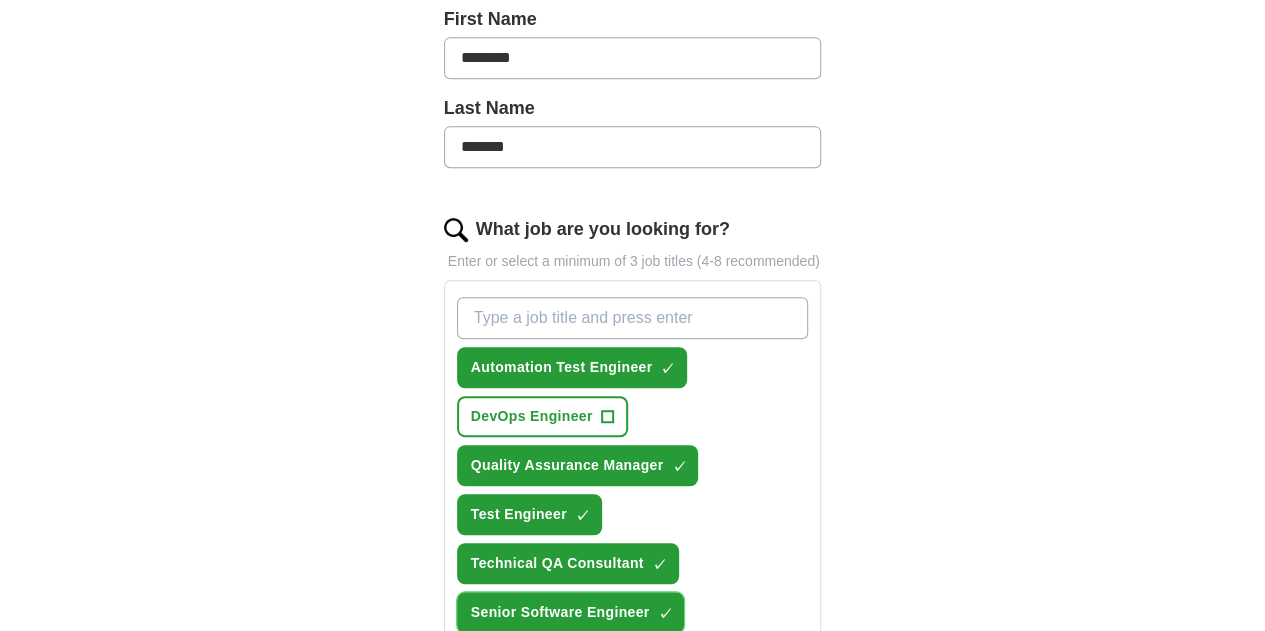click on "Senior Software Engineer" at bounding box center (560, 612) 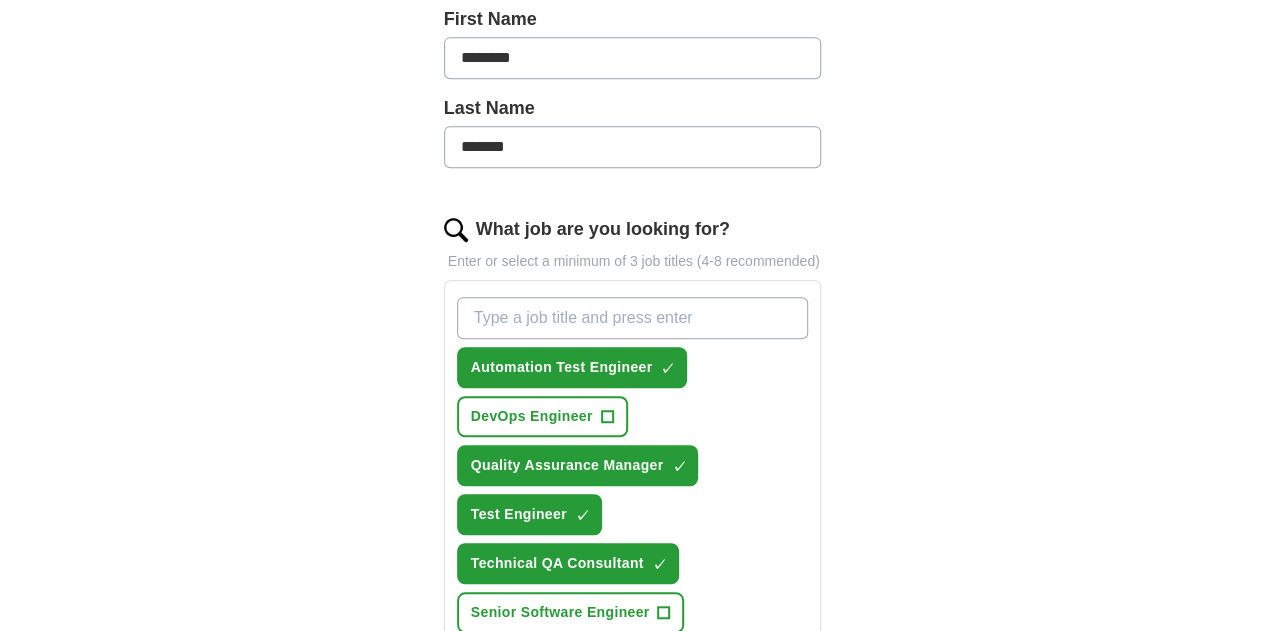 click on "QA Engineer" at bounding box center [515, 661] 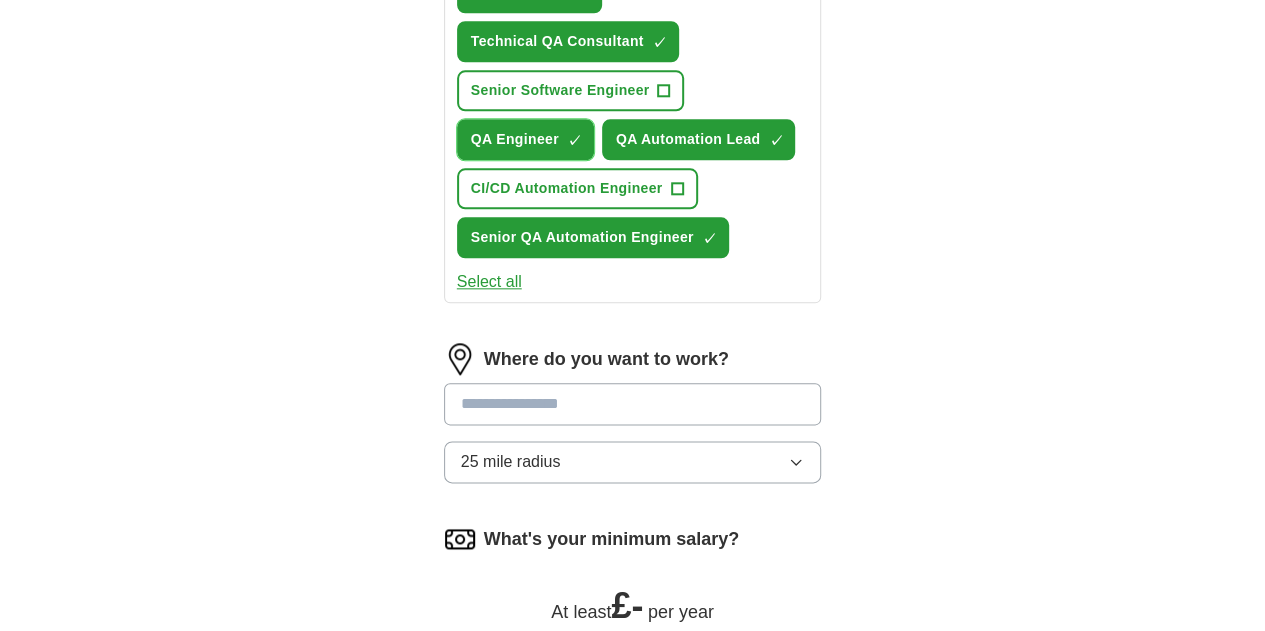 scroll, scrollTop: 1009, scrollLeft: 0, axis: vertical 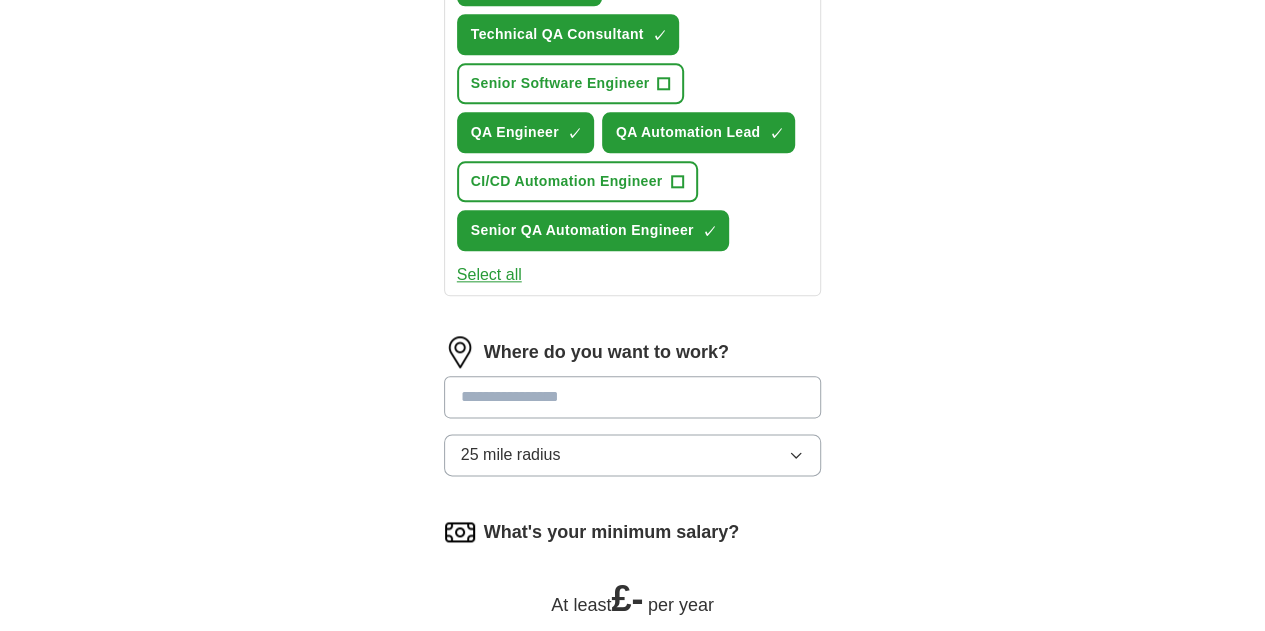 click on "Where do you want to work? 25 mile radius" at bounding box center [633, 414] 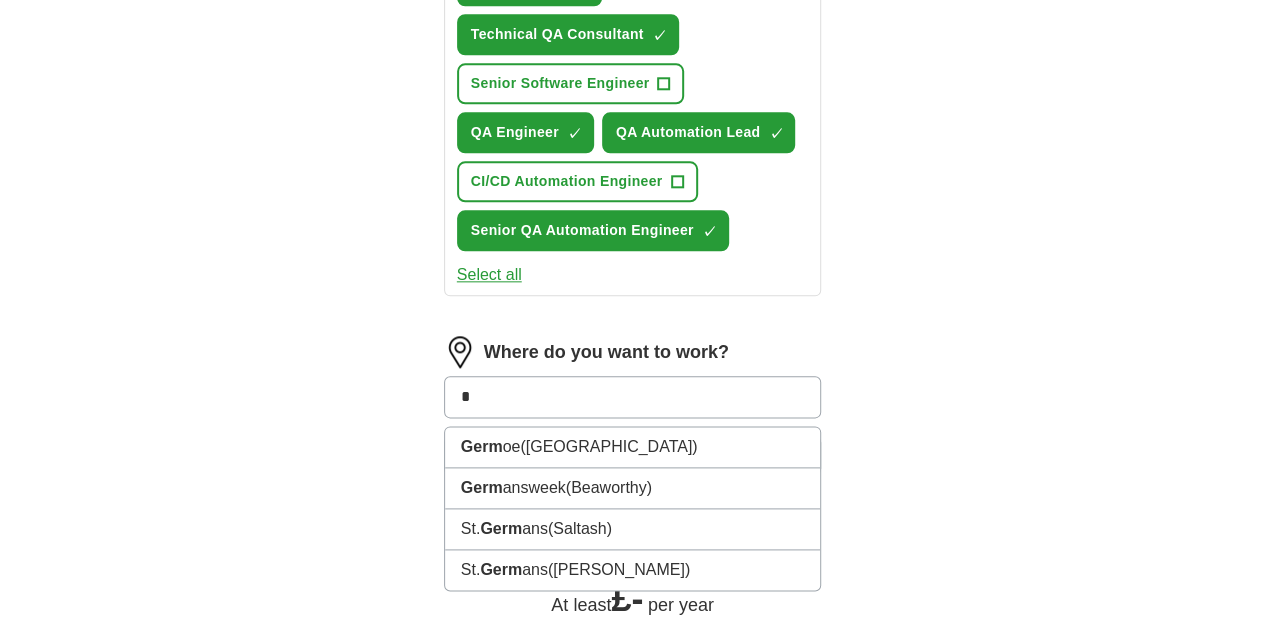 type on "*" 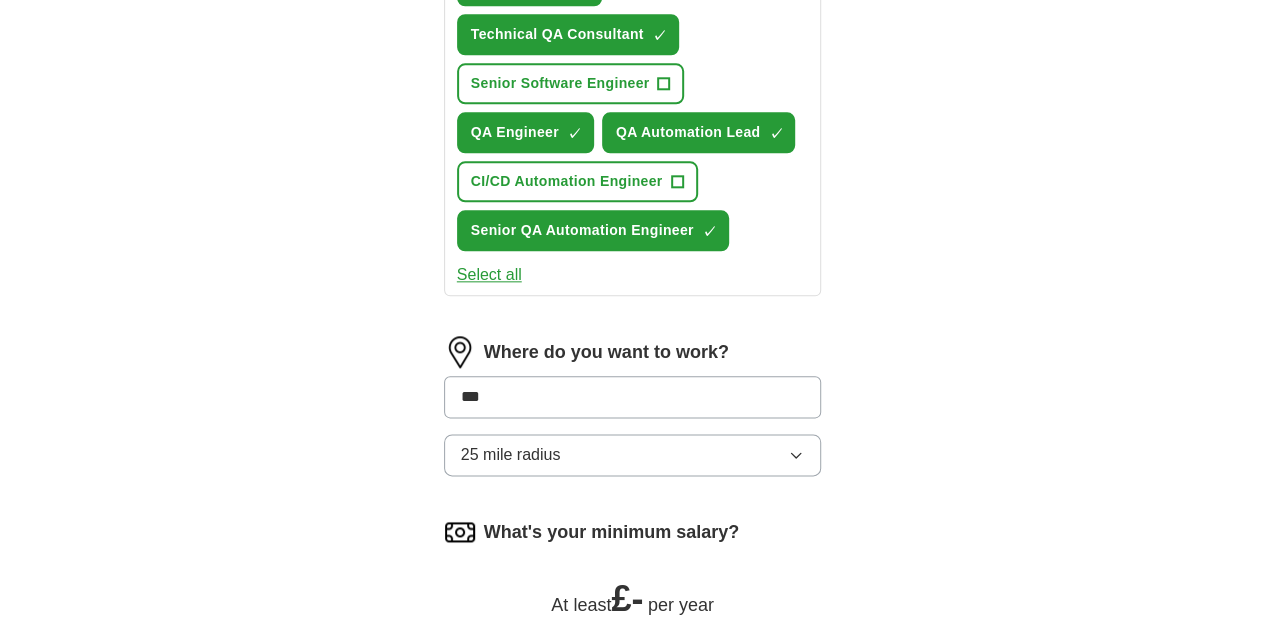type on "****" 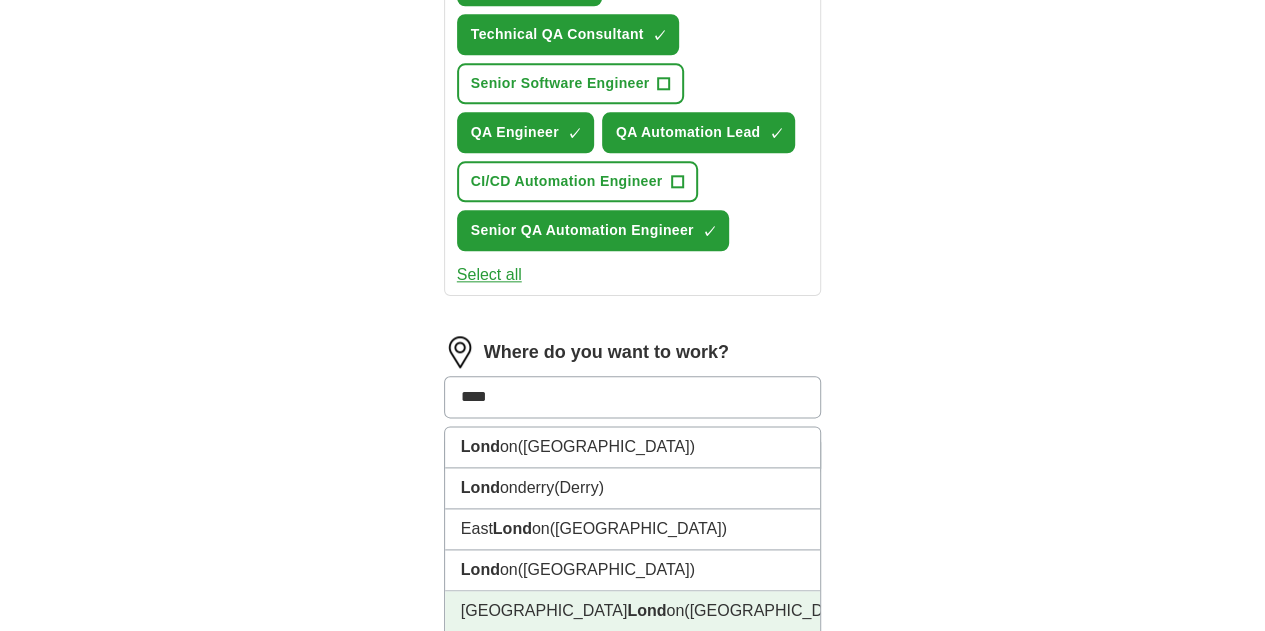 click on "[GEOGRAPHIC_DATA] on  ([GEOGRAPHIC_DATA])" at bounding box center [633, 611] 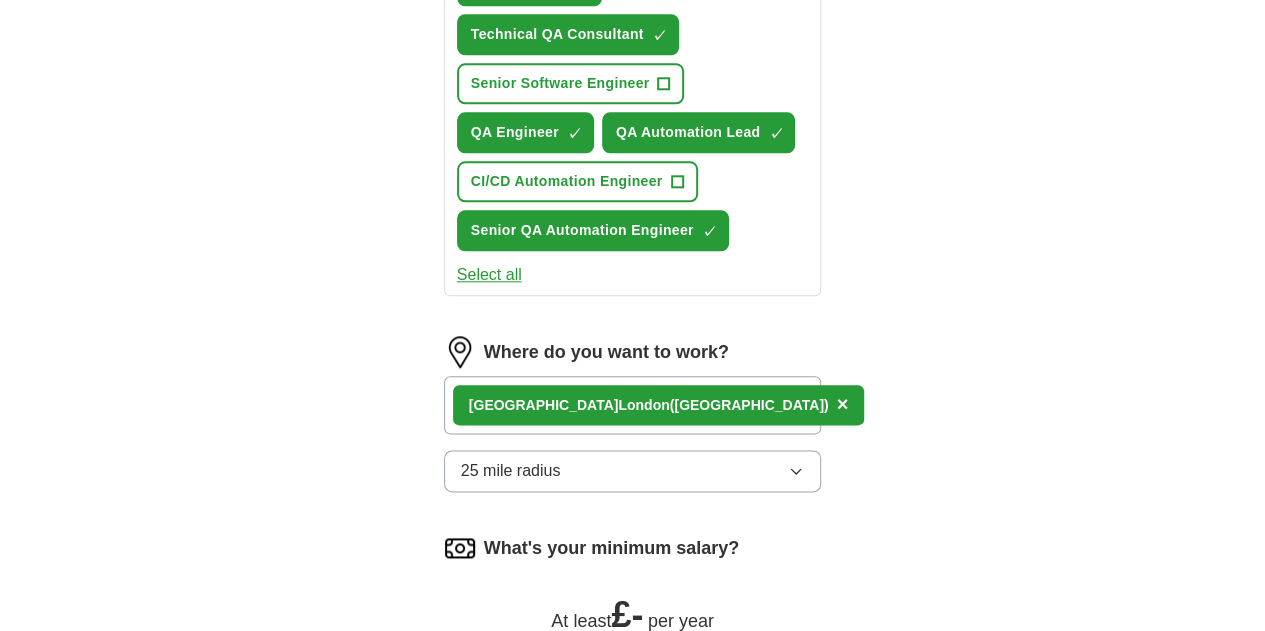 click on "[GEOGRAPHIC_DATA] on  ([GEOGRAPHIC_DATA]) ×" at bounding box center (633, 405) 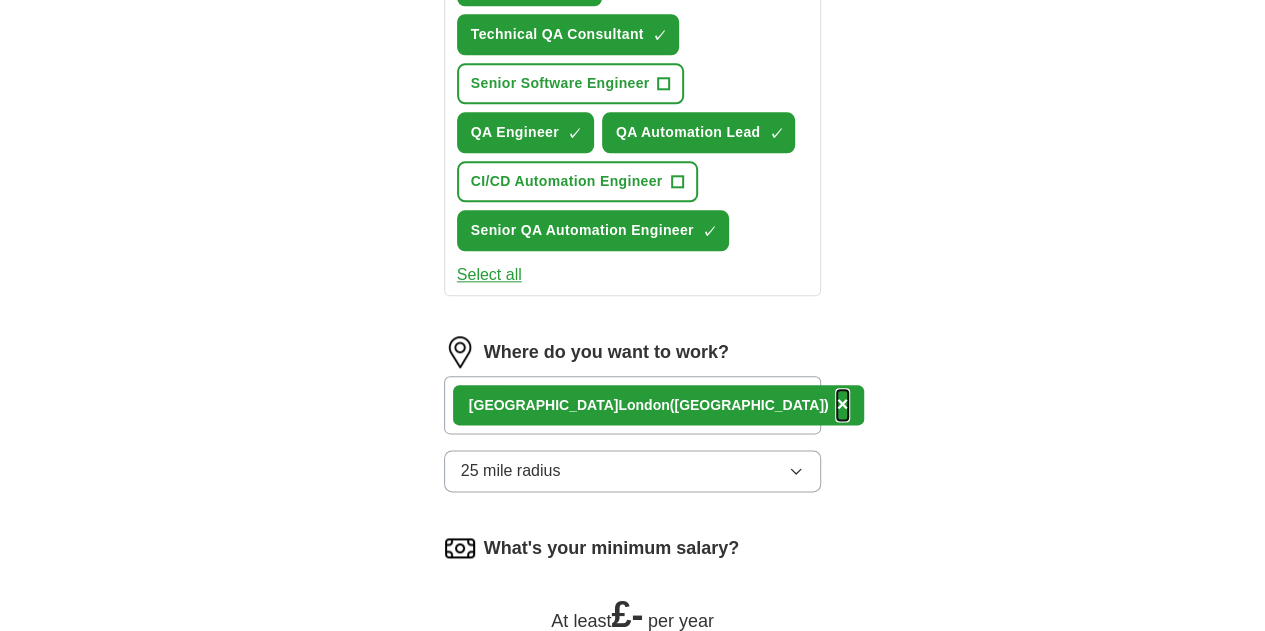 click on "×" at bounding box center [843, 404] 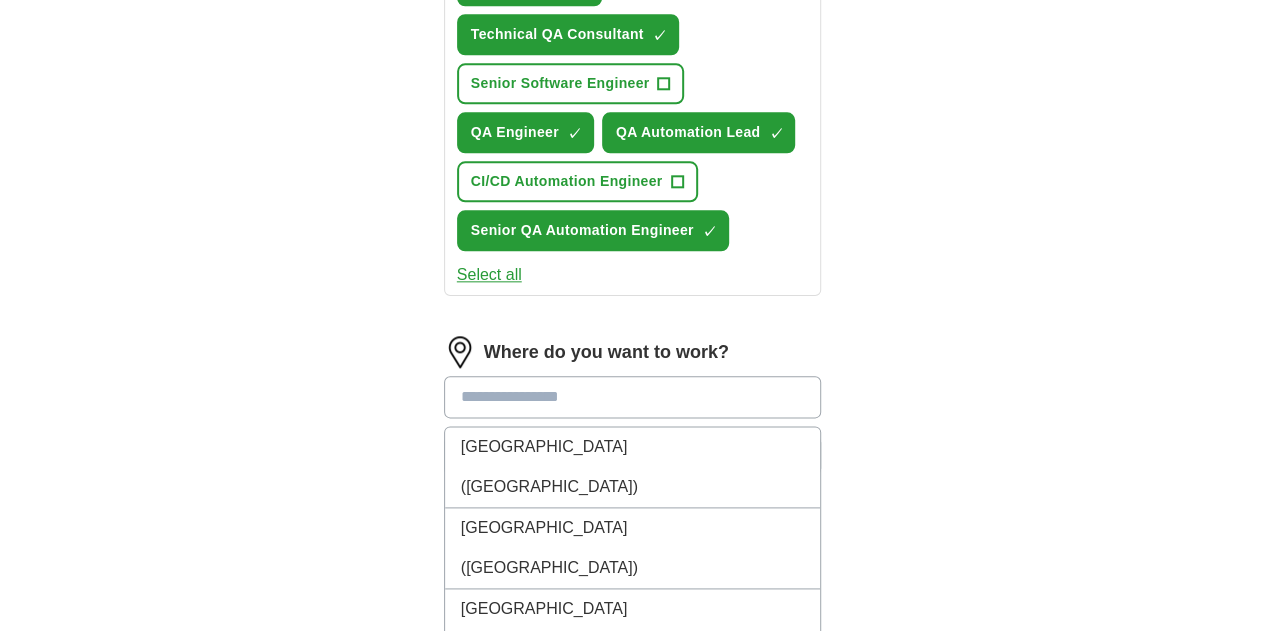 click at bounding box center (633, 397) 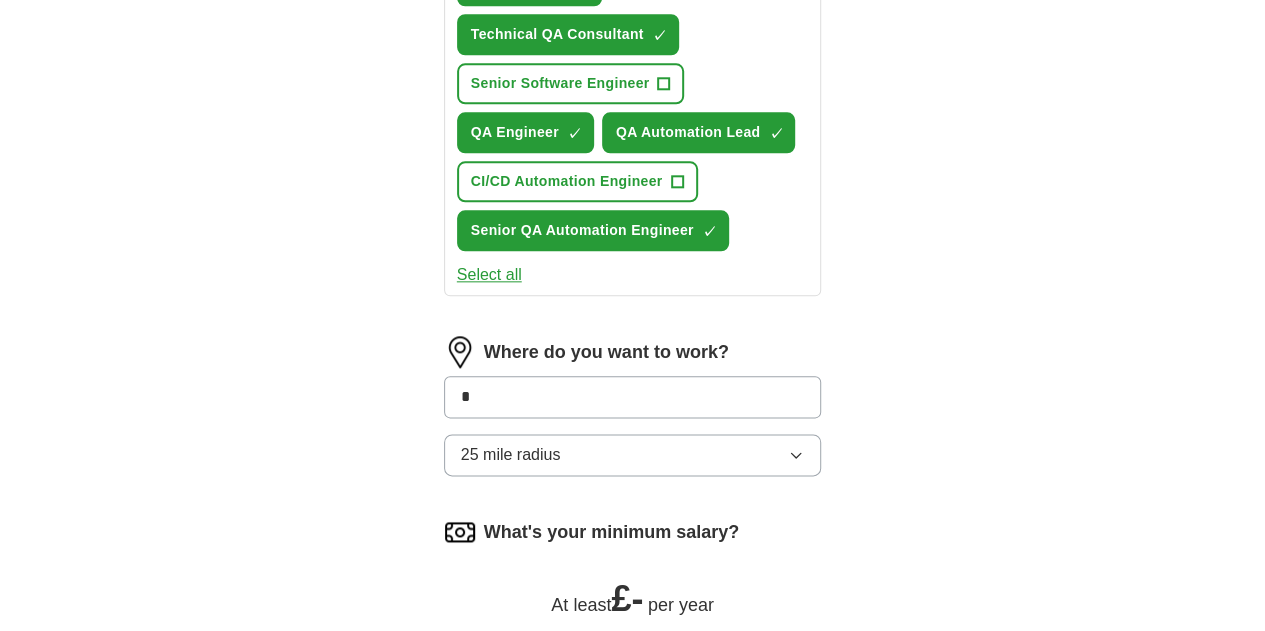 type on "*" 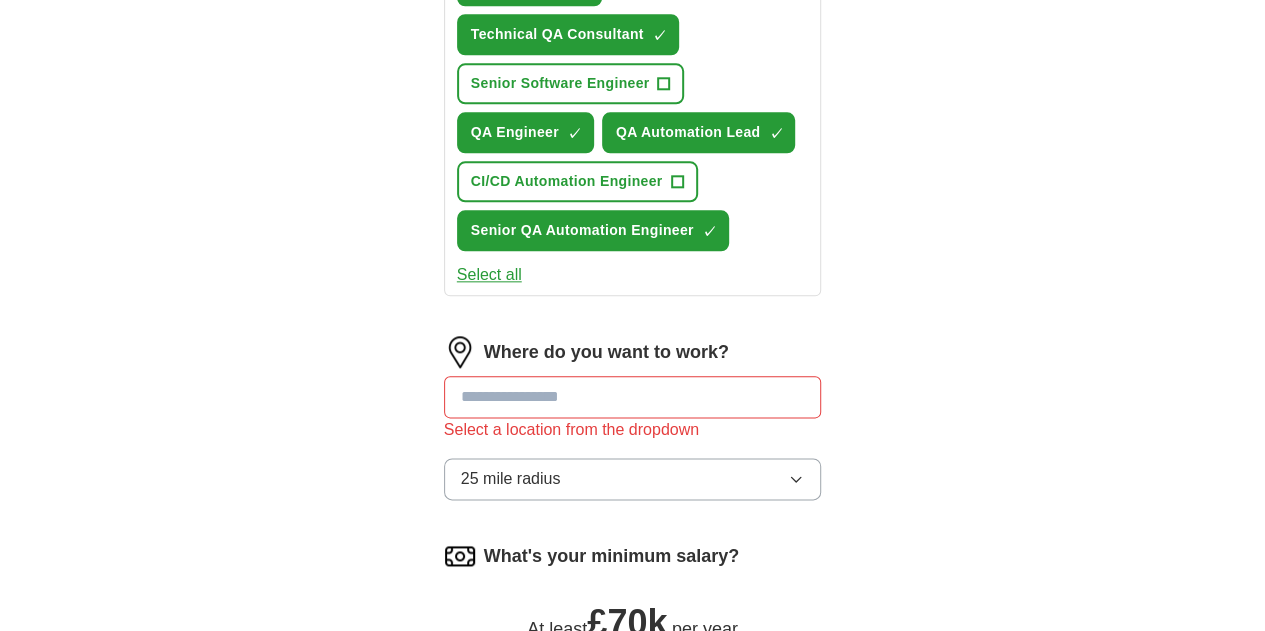 drag, startPoint x: 408, startPoint y: 478, endPoint x: 670, endPoint y: 494, distance: 262.4881 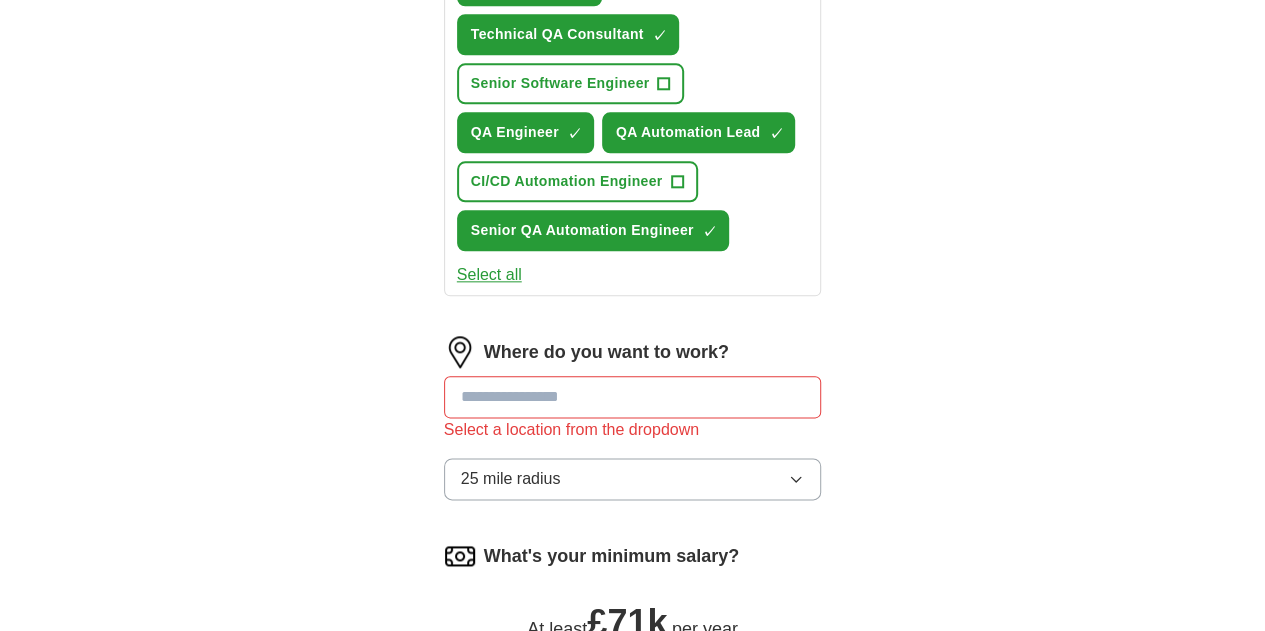 click at bounding box center (633, 397) 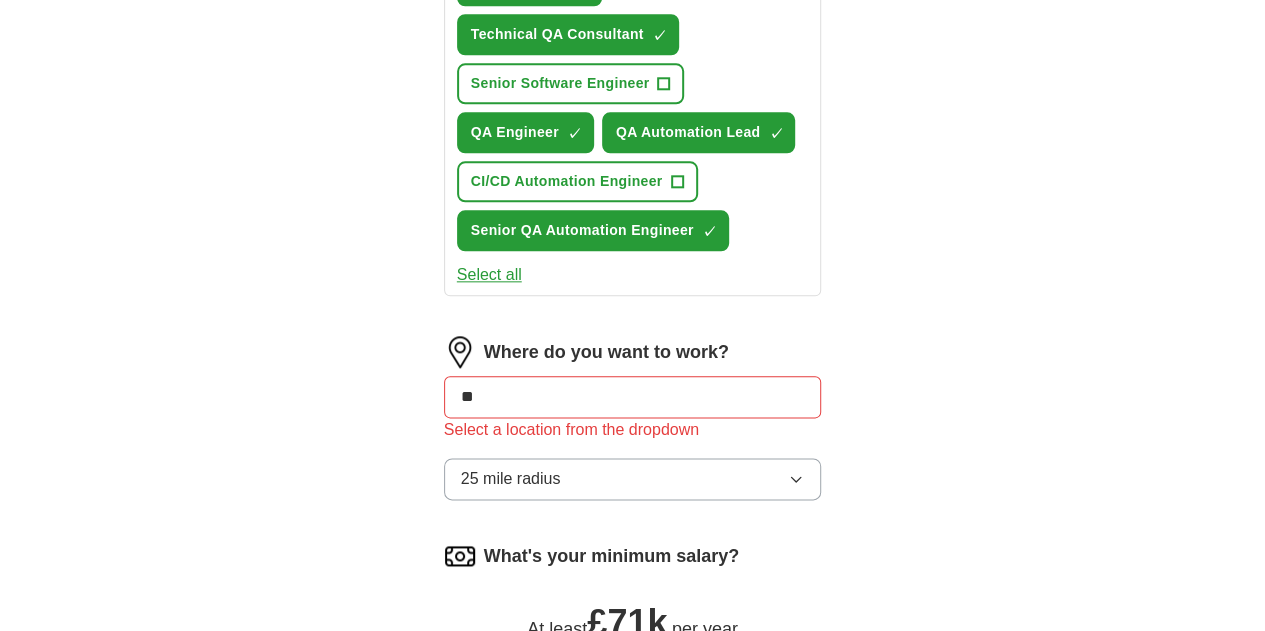 type on "***" 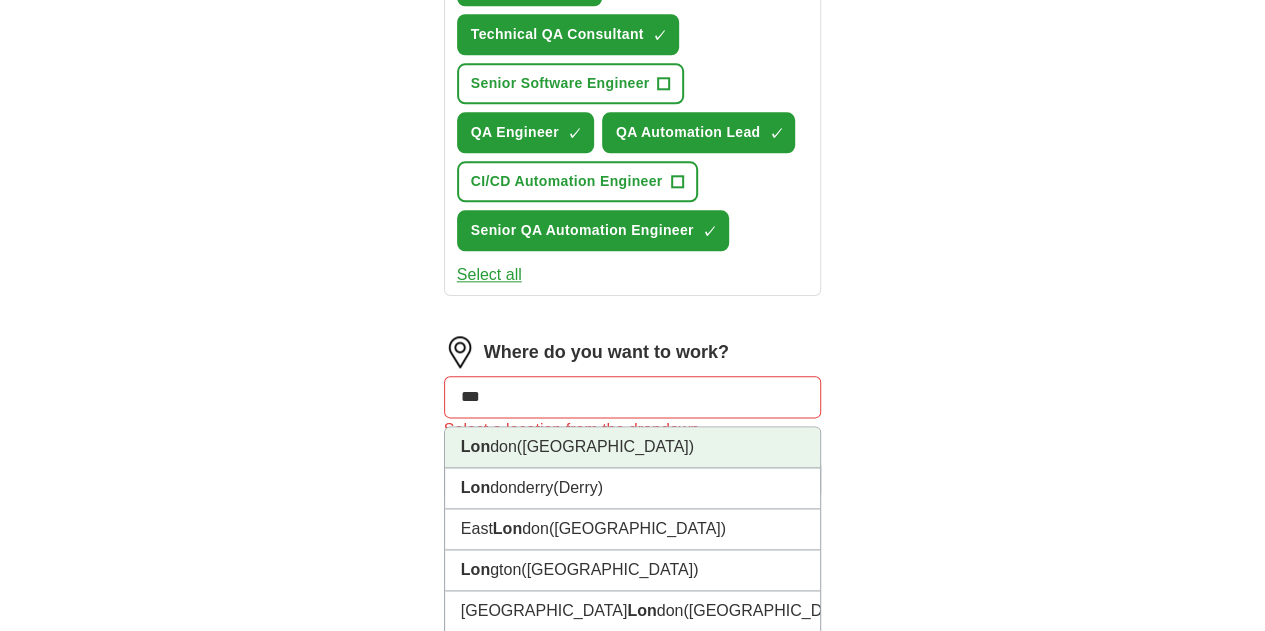 click on "Lon don  ([GEOGRAPHIC_DATA])" at bounding box center (633, 447) 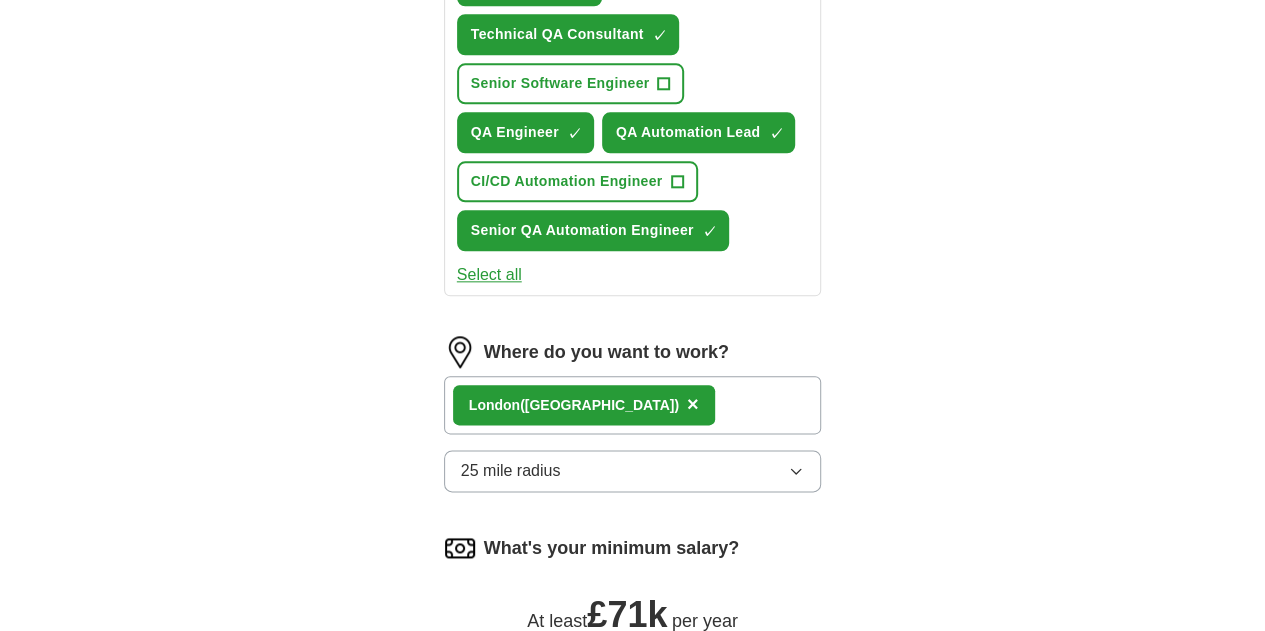click on "Lon don  ([GEOGRAPHIC_DATA]) ×" at bounding box center (633, 405) 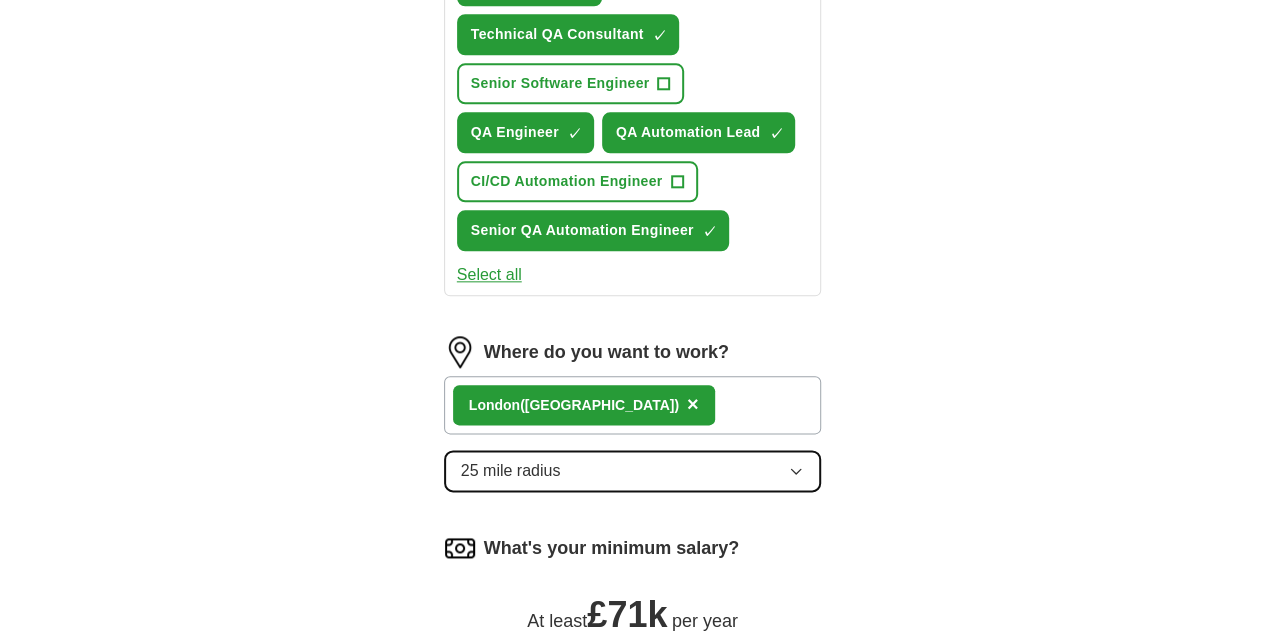 click on "25 mile radius" at bounding box center (633, 471) 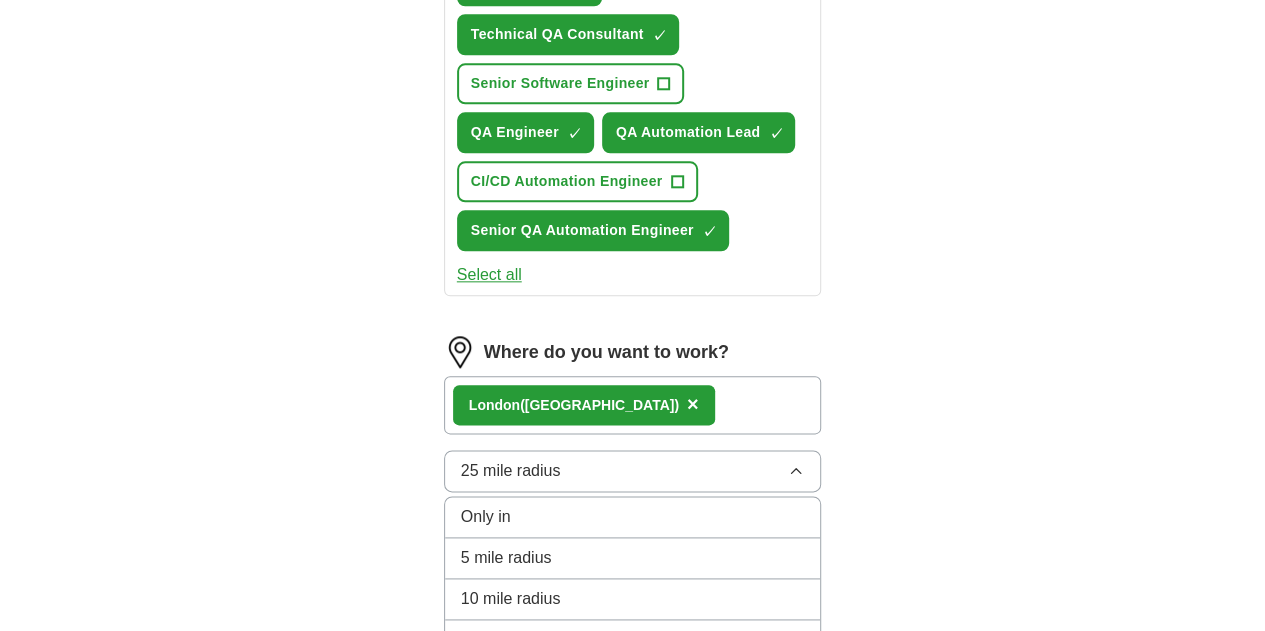 click on "100 mile radius" at bounding box center (633, 725) 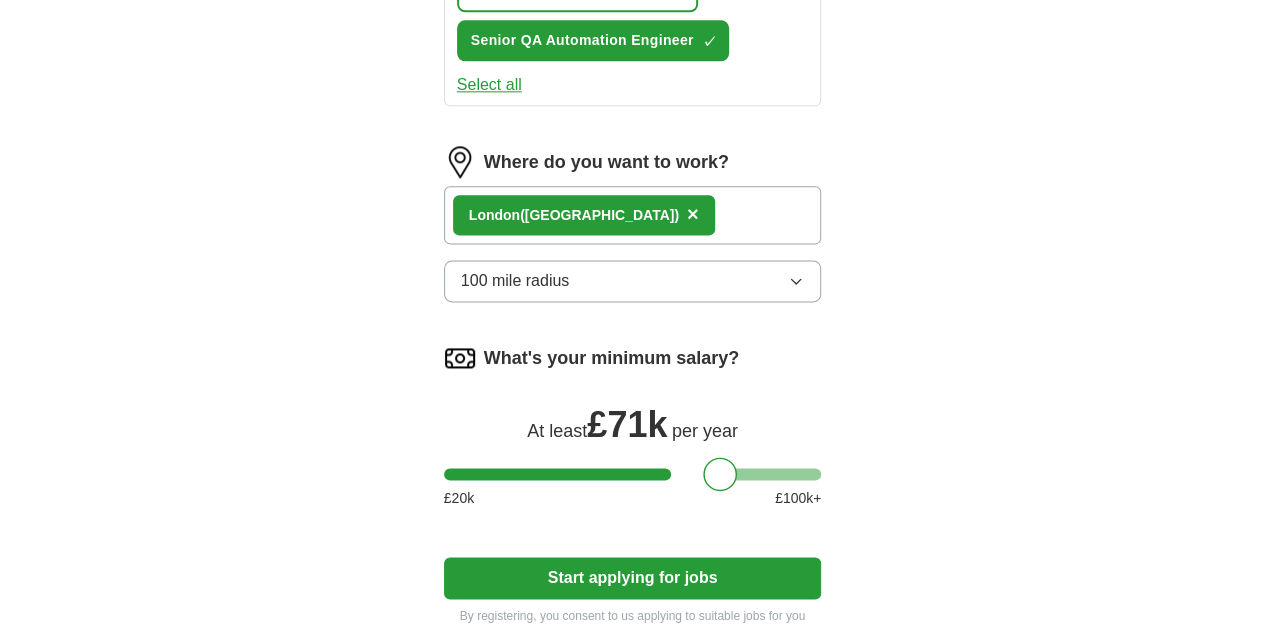 scroll, scrollTop: 1246, scrollLeft: 0, axis: vertical 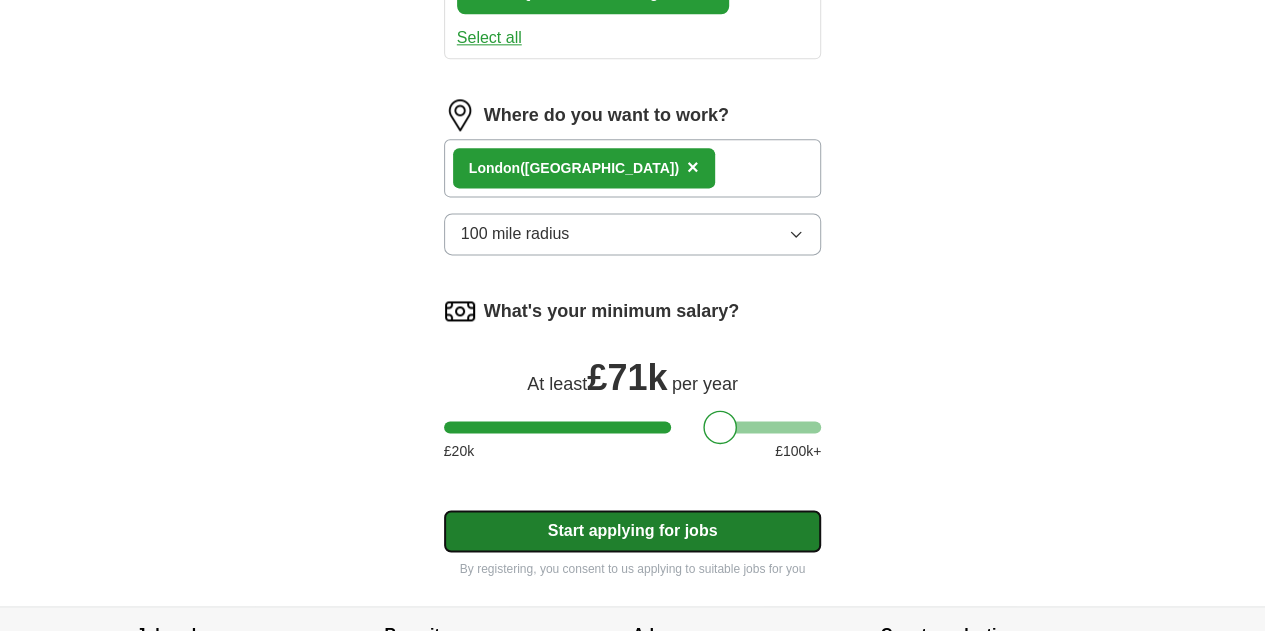 click on "Start applying for jobs" at bounding box center (633, 531) 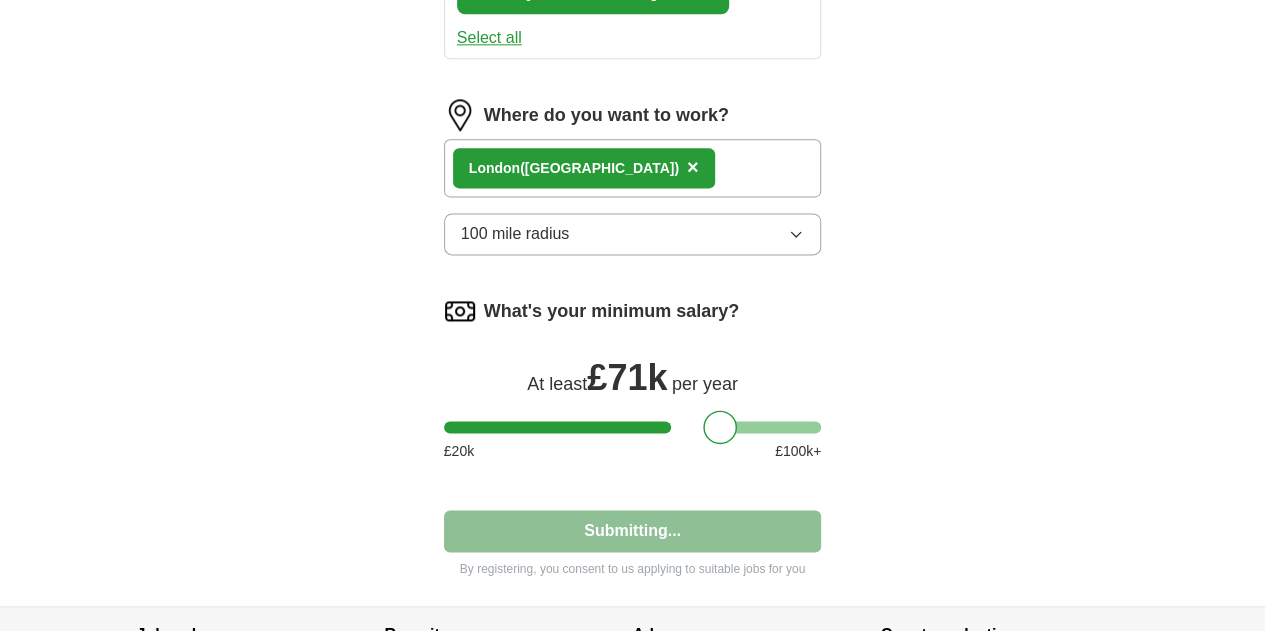 select on "**" 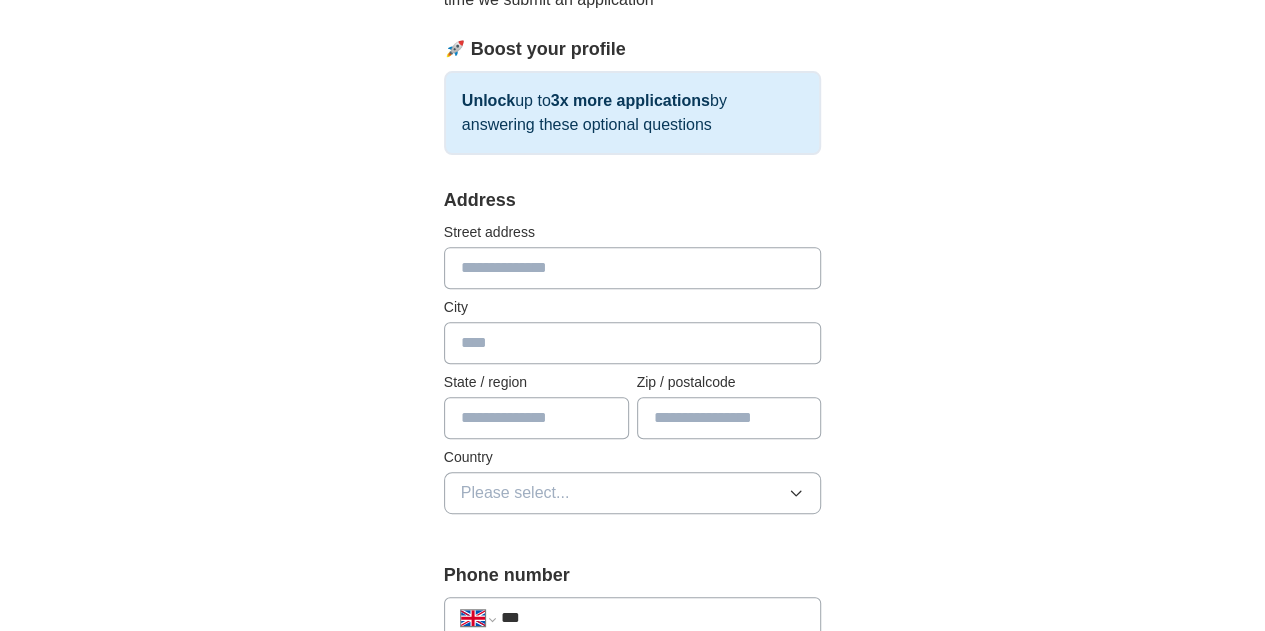 scroll, scrollTop: 0, scrollLeft: 0, axis: both 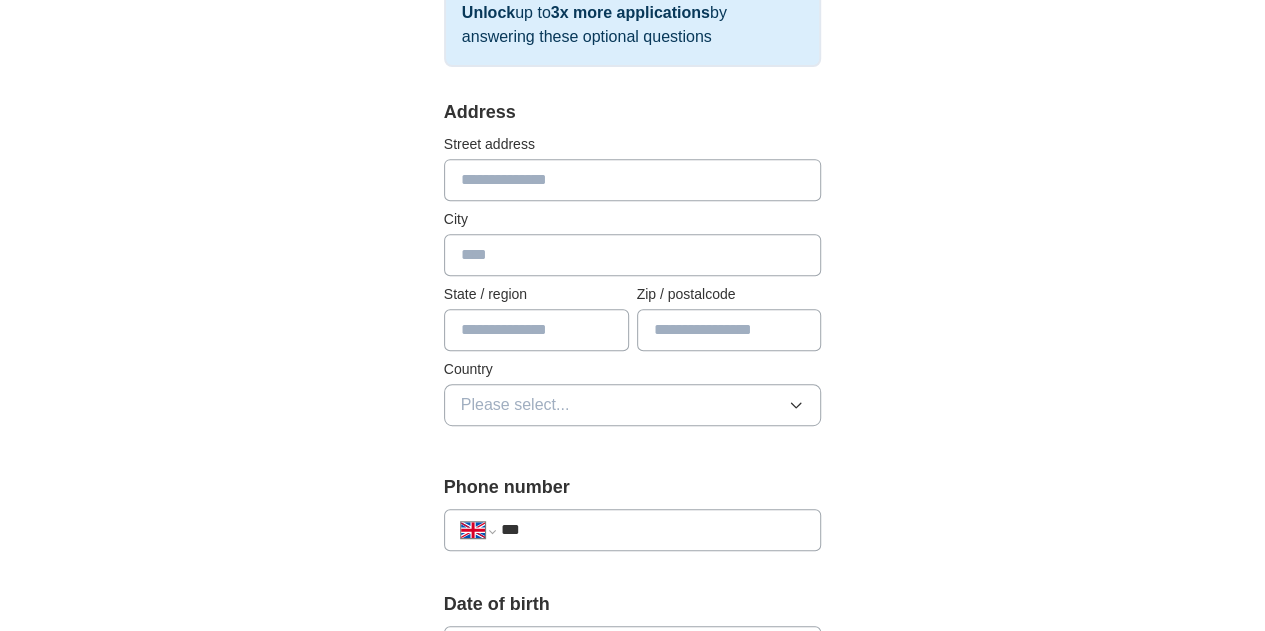 click at bounding box center [633, 180] 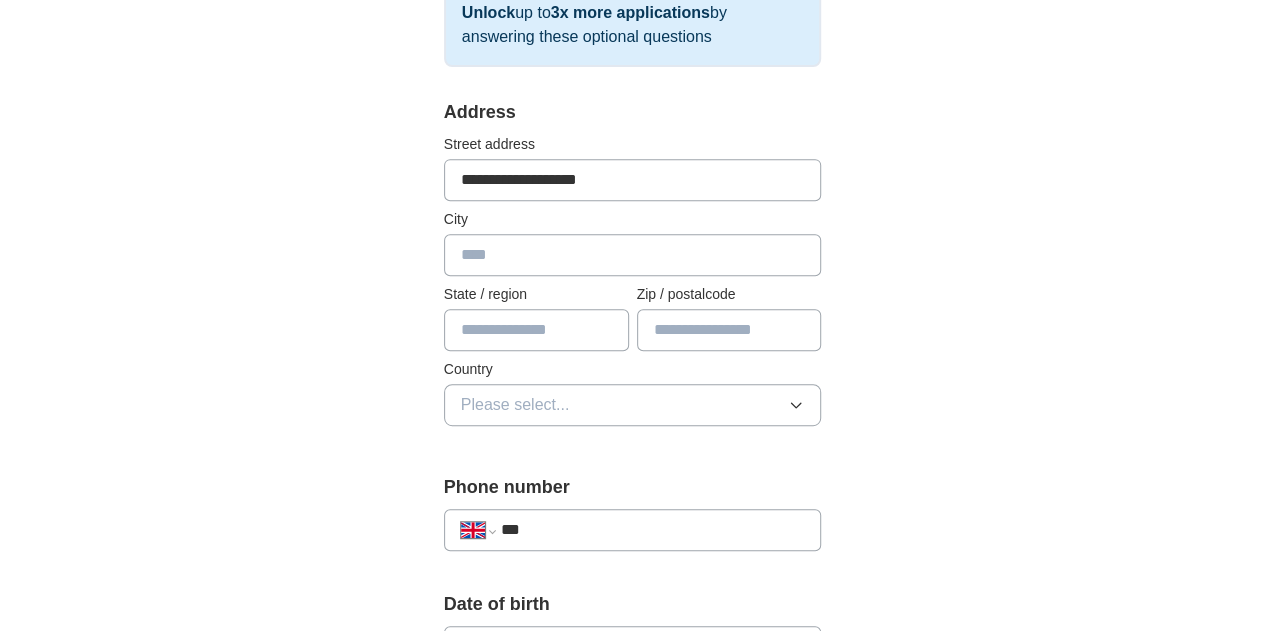 type on "**********" 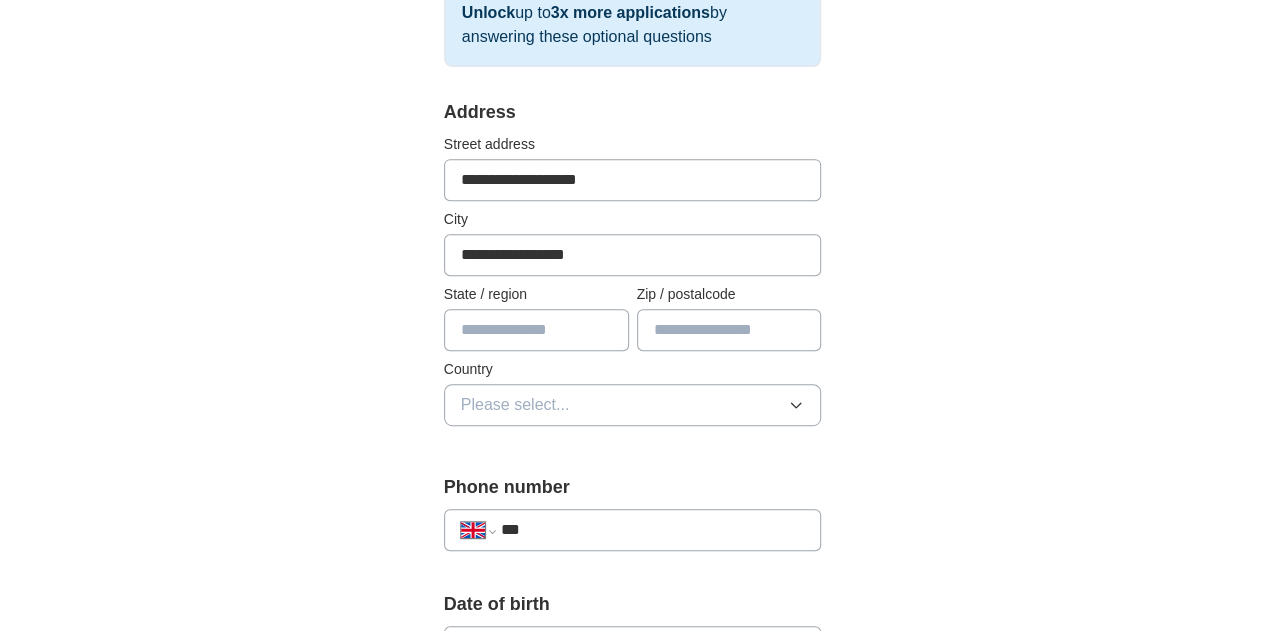 type on "*****" 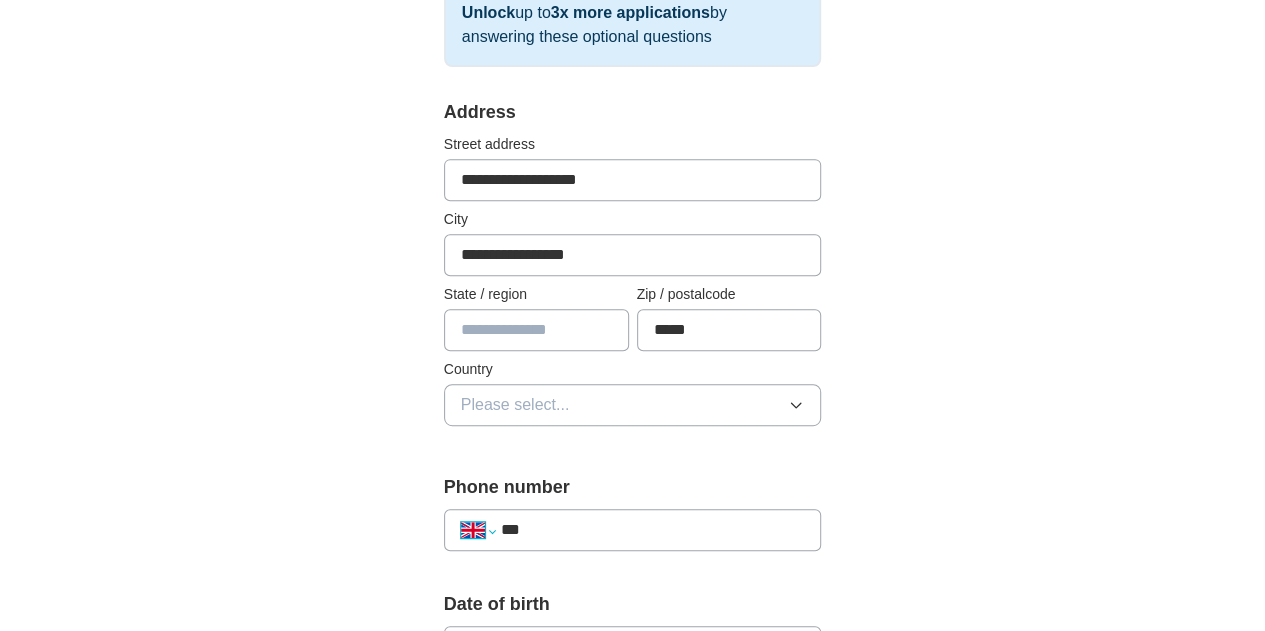 select on "**" 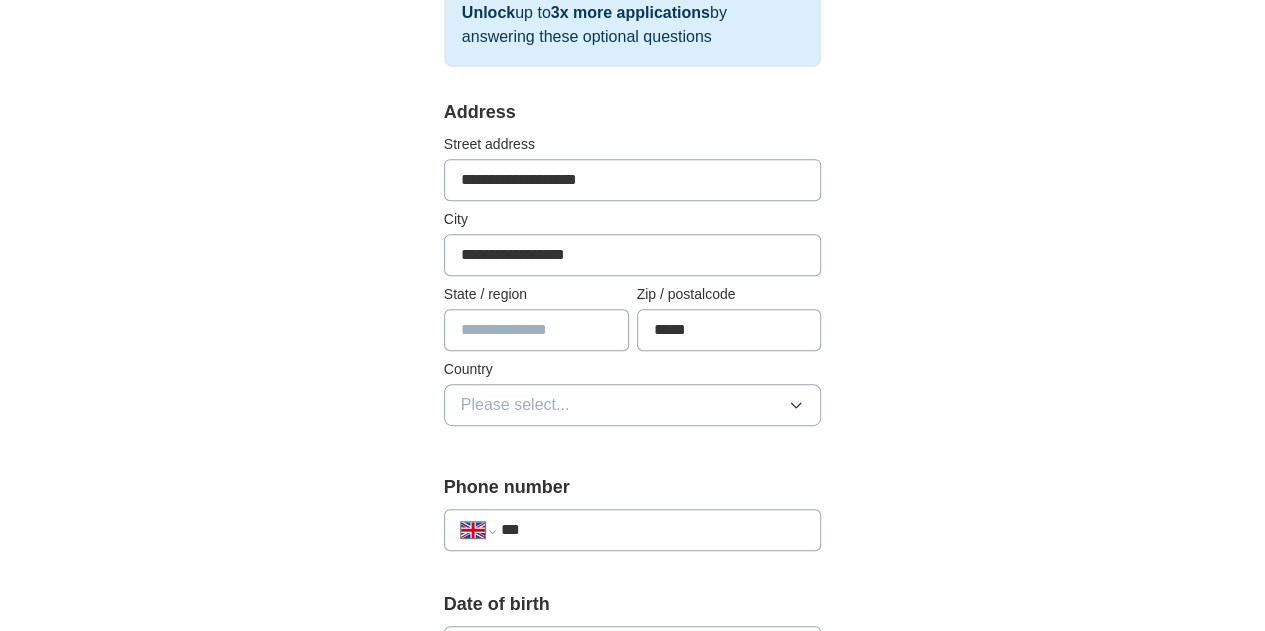 type on "***" 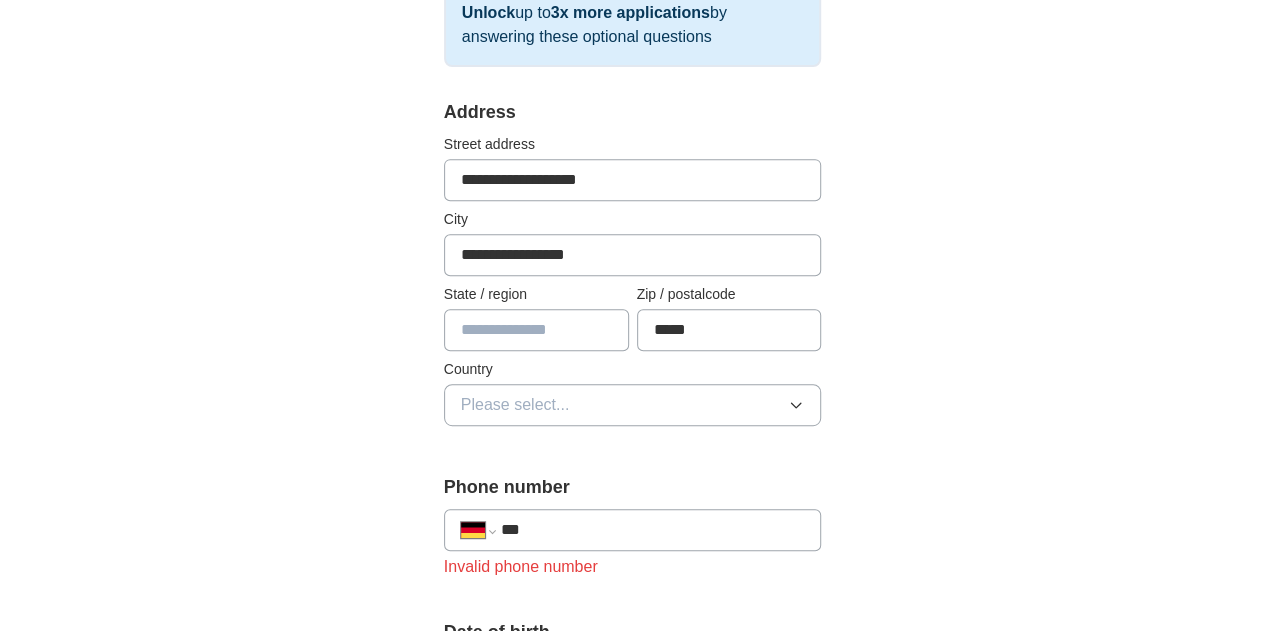 click at bounding box center [536, 330] 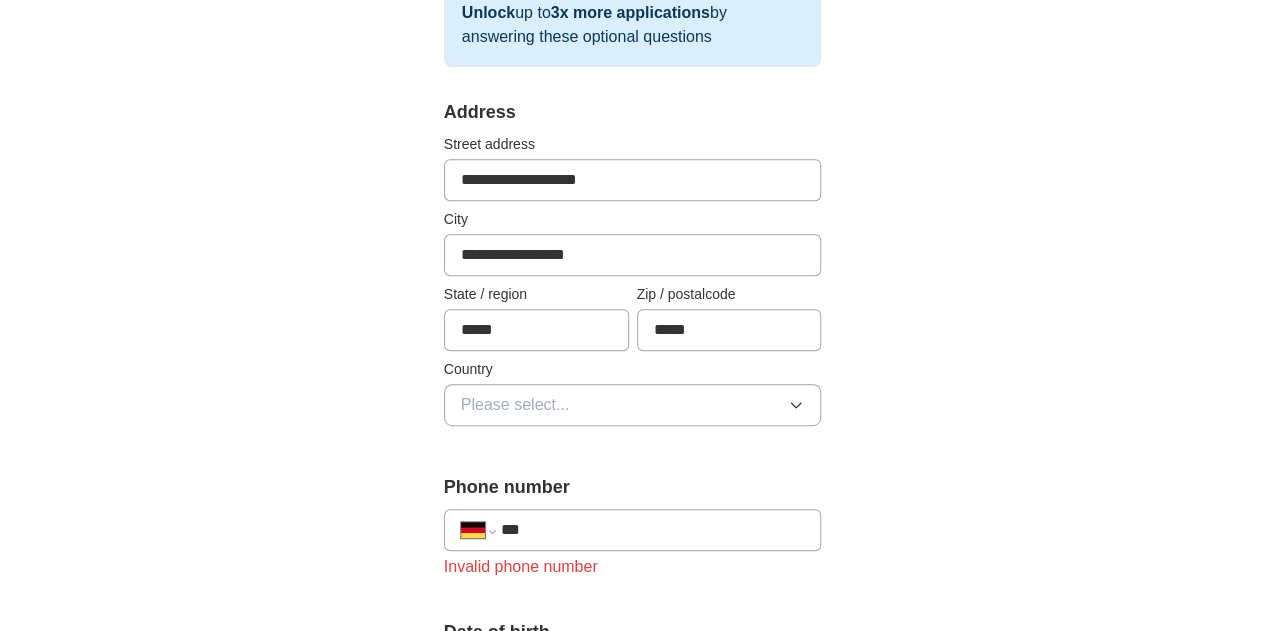 type on "*****" 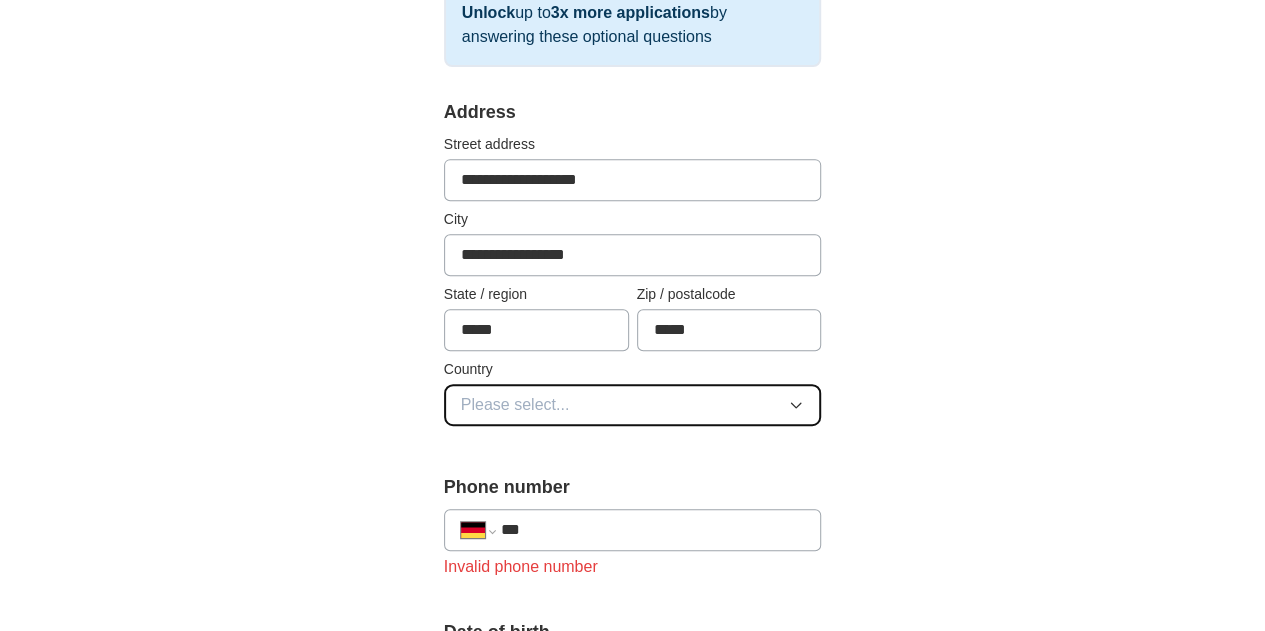 click on "Please select..." at bounding box center (515, 405) 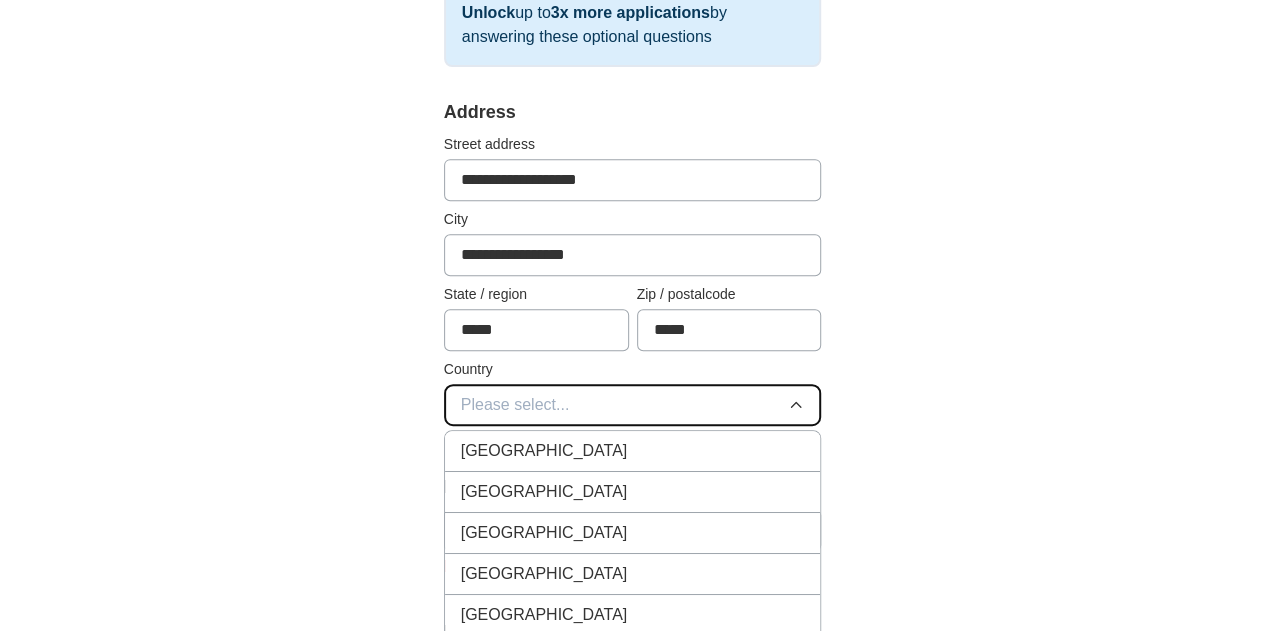 type 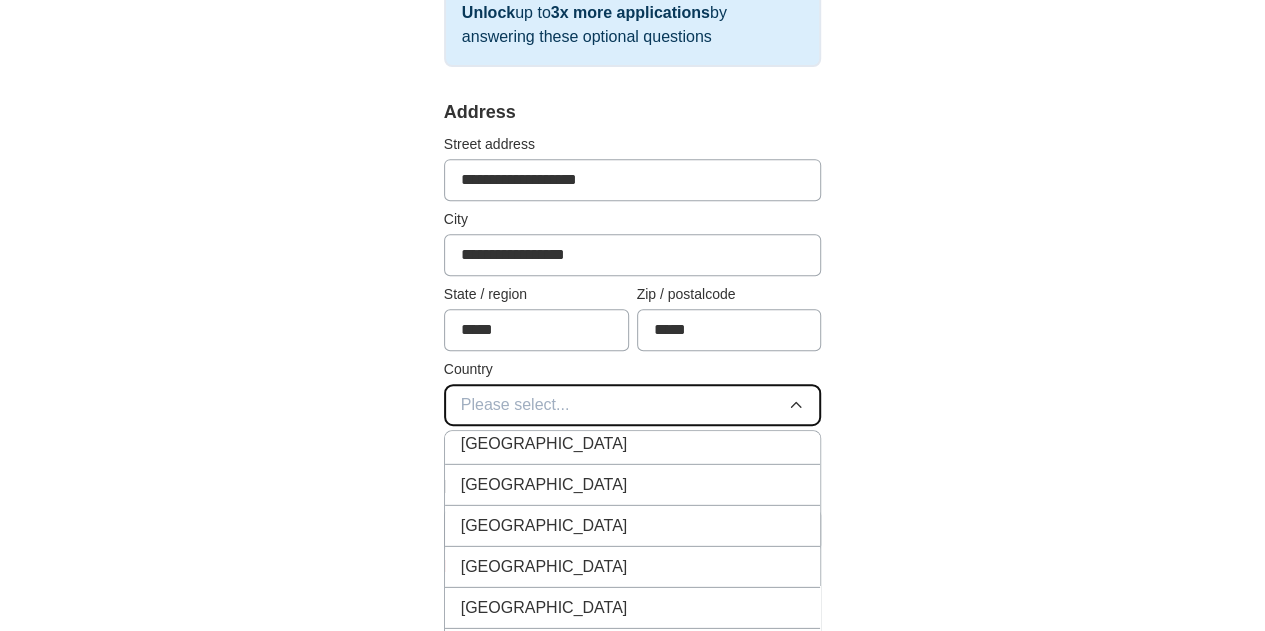 scroll, scrollTop: 3202, scrollLeft: 0, axis: vertical 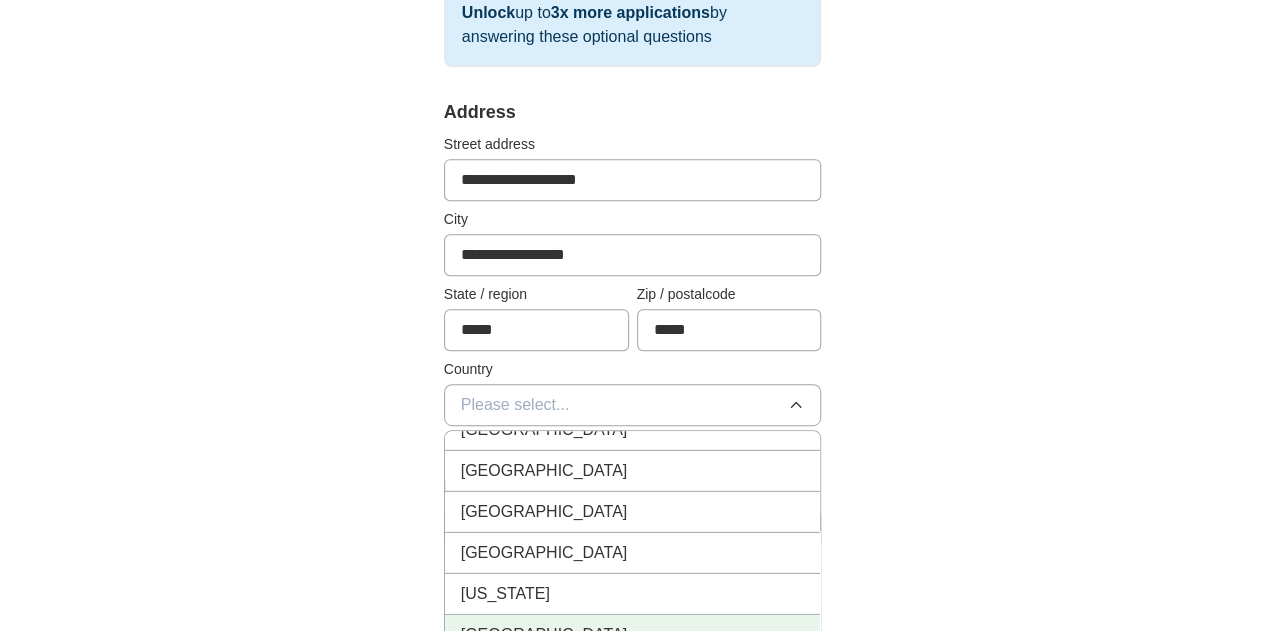 click on "[GEOGRAPHIC_DATA]" at bounding box center (633, 635) 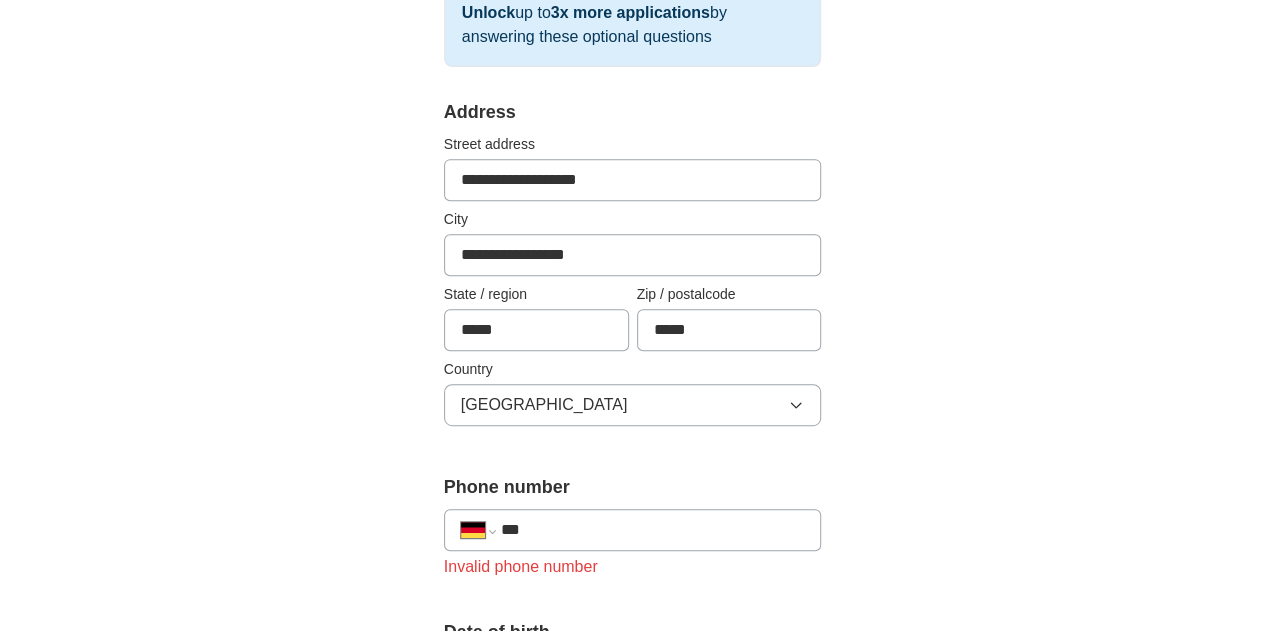 click on "**********" at bounding box center [633, 633] 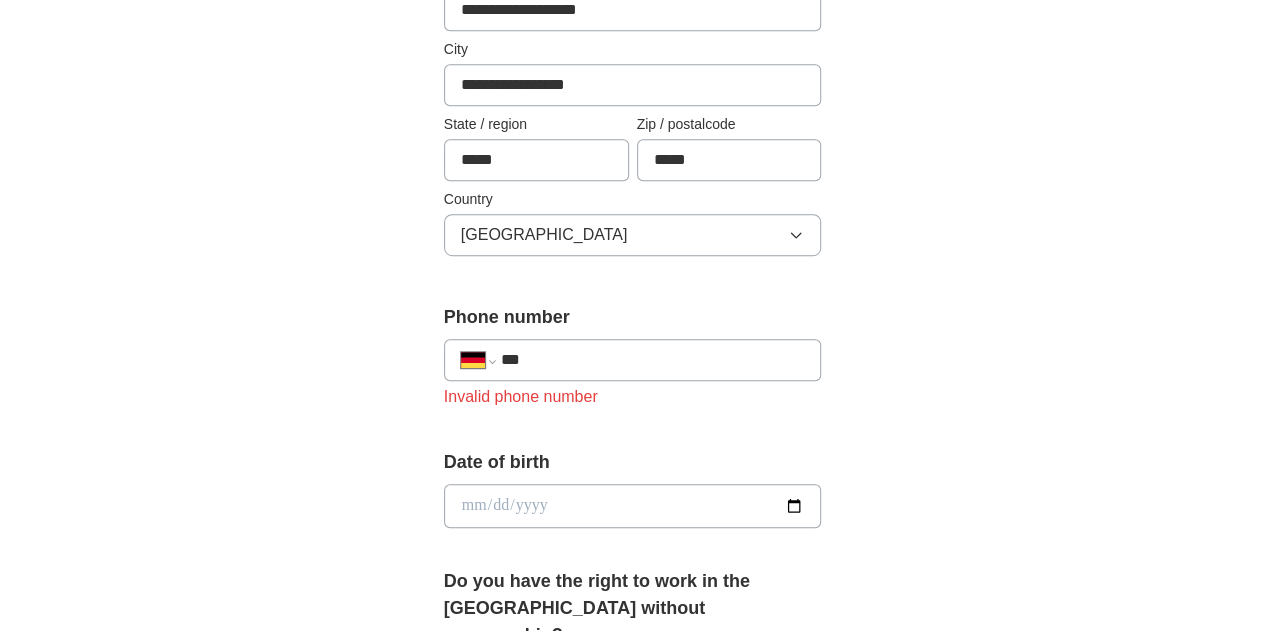 scroll, scrollTop: 568, scrollLeft: 0, axis: vertical 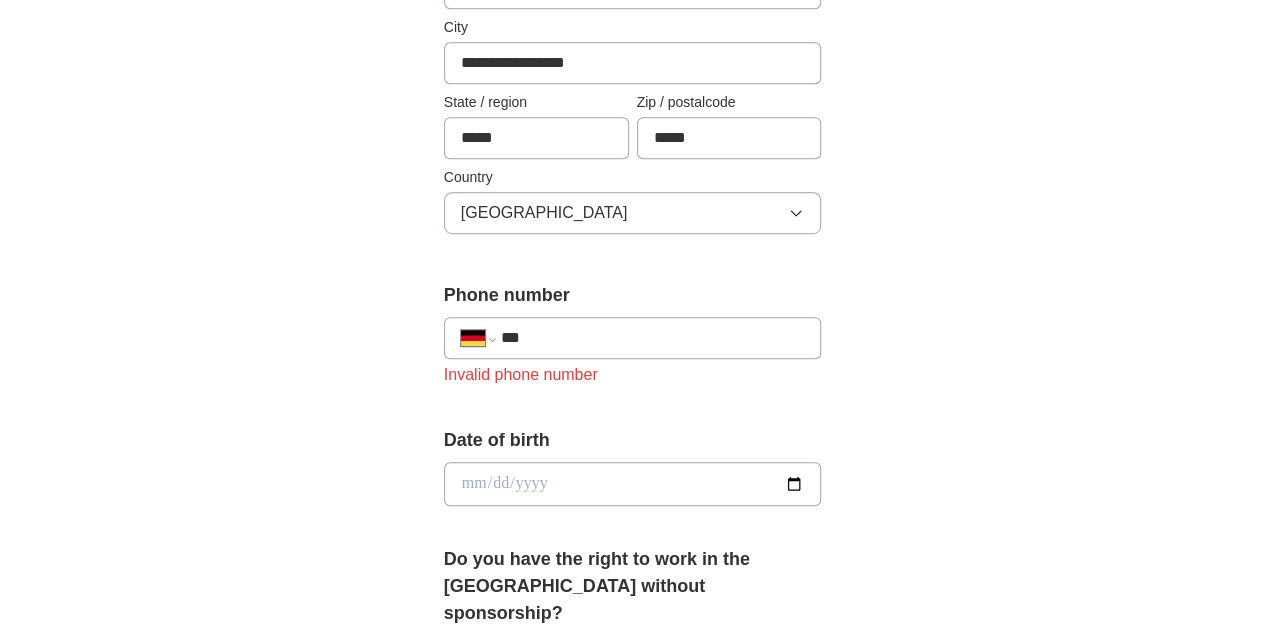 click on "***" at bounding box center (653, 338) 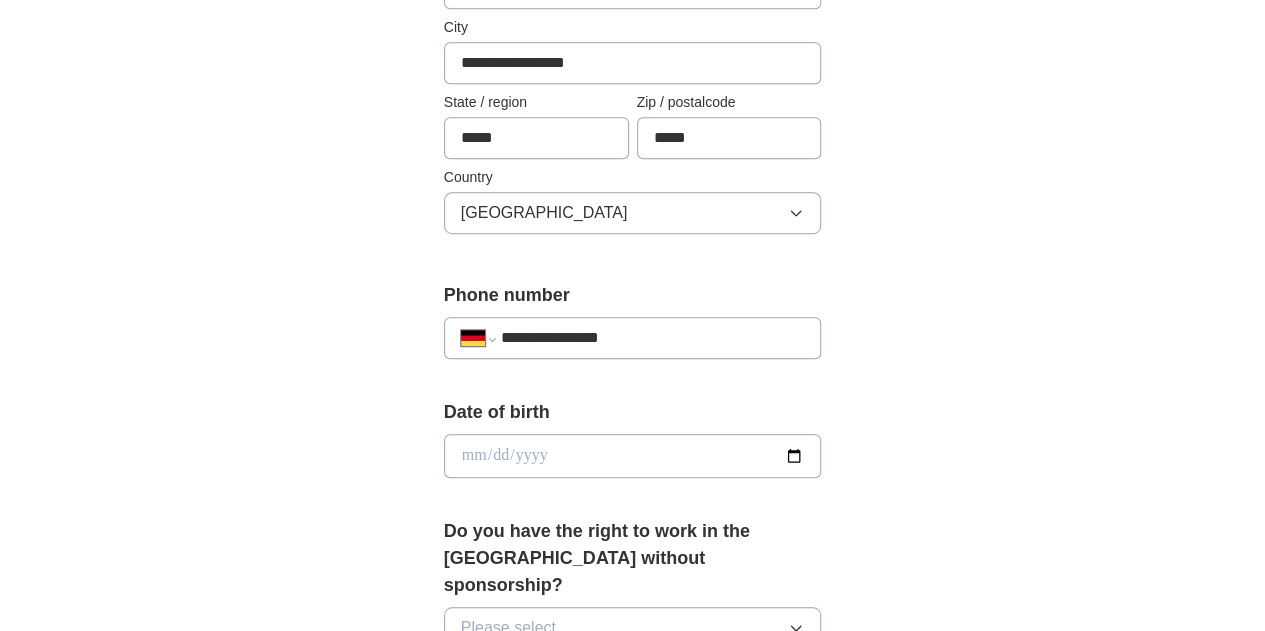 click at bounding box center [633, 456] 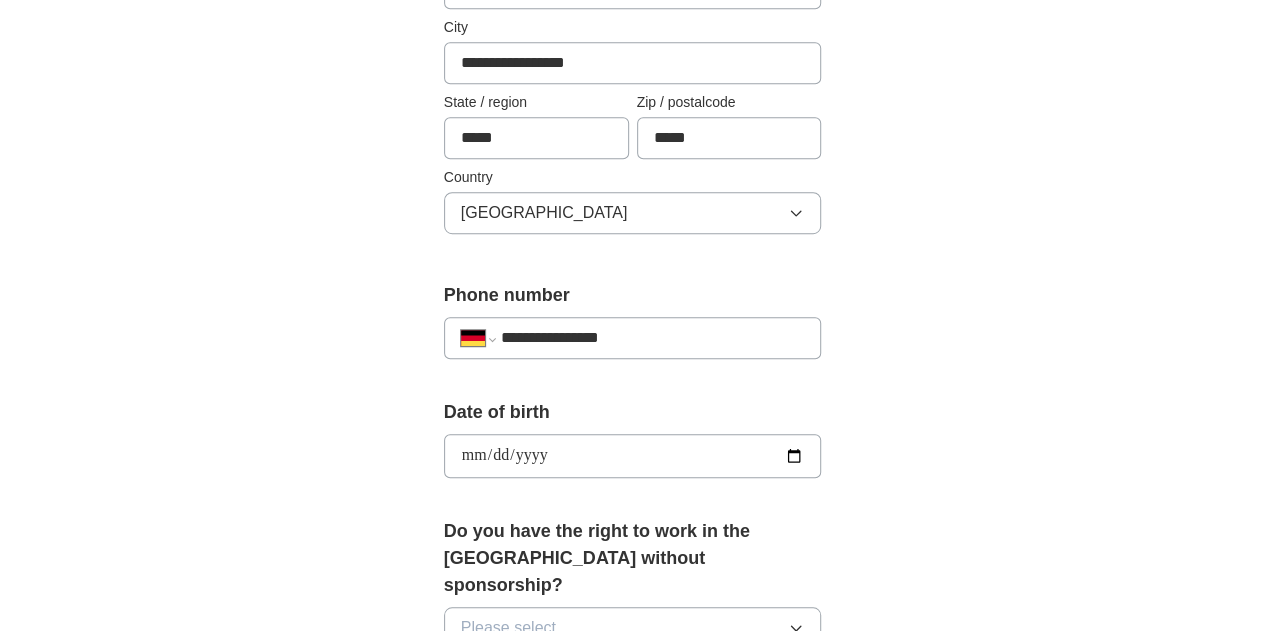 type on "**********" 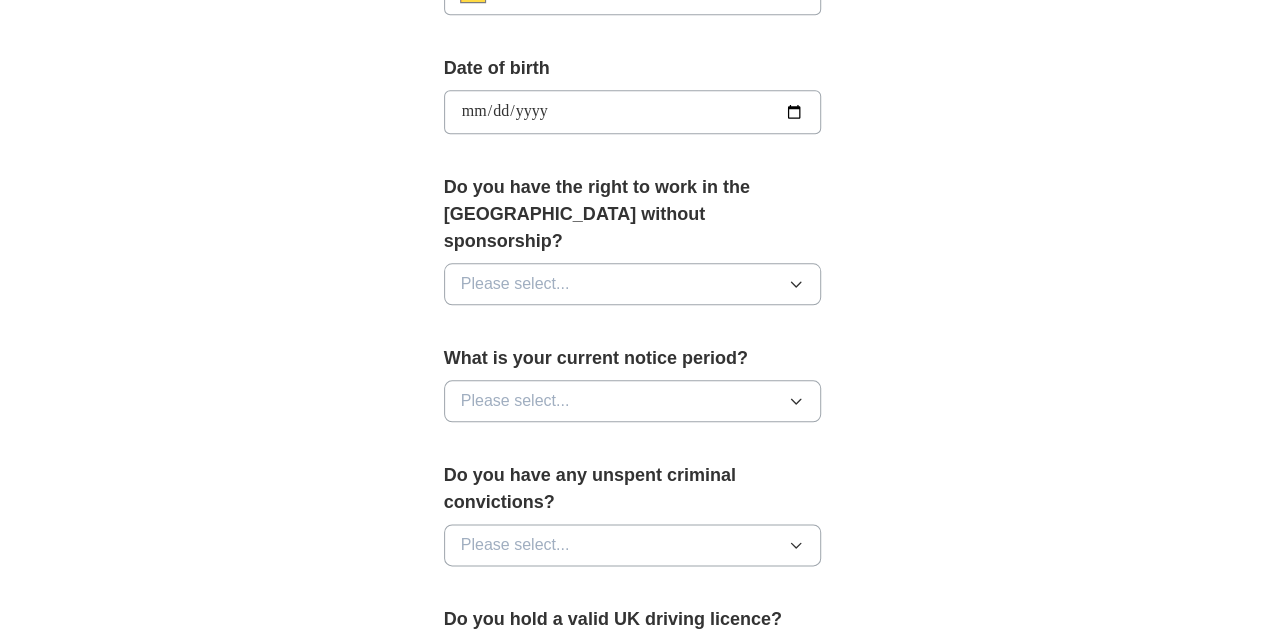 scroll, scrollTop: 928, scrollLeft: 0, axis: vertical 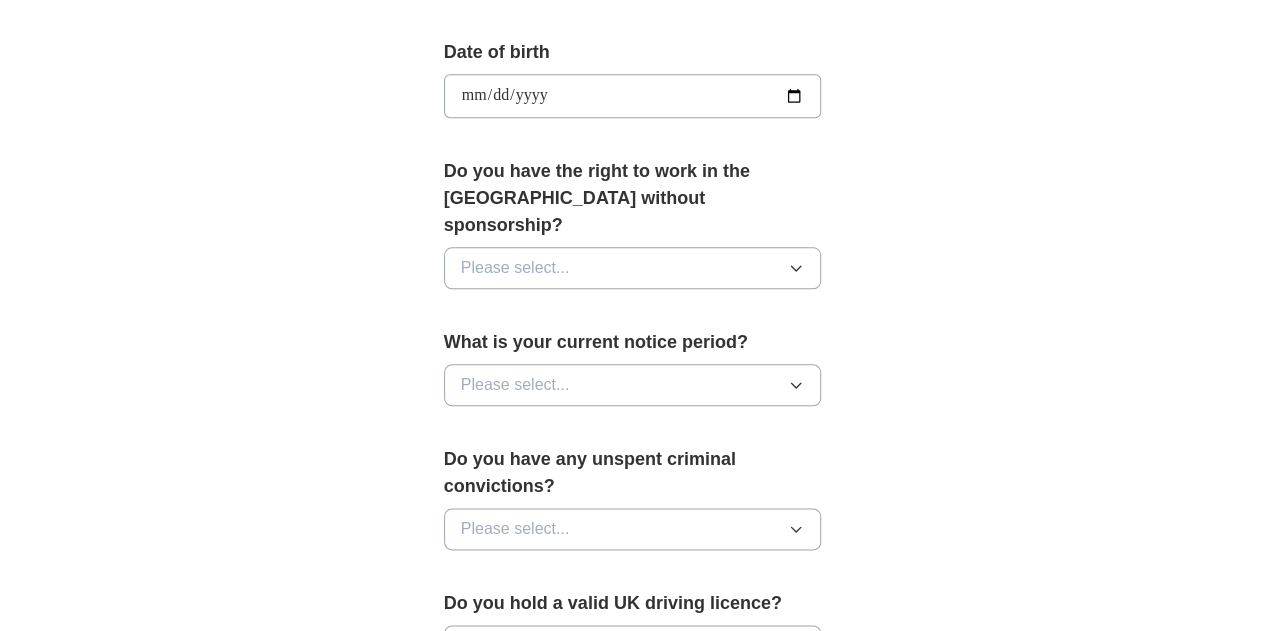 click on "**********" at bounding box center [633, 67] 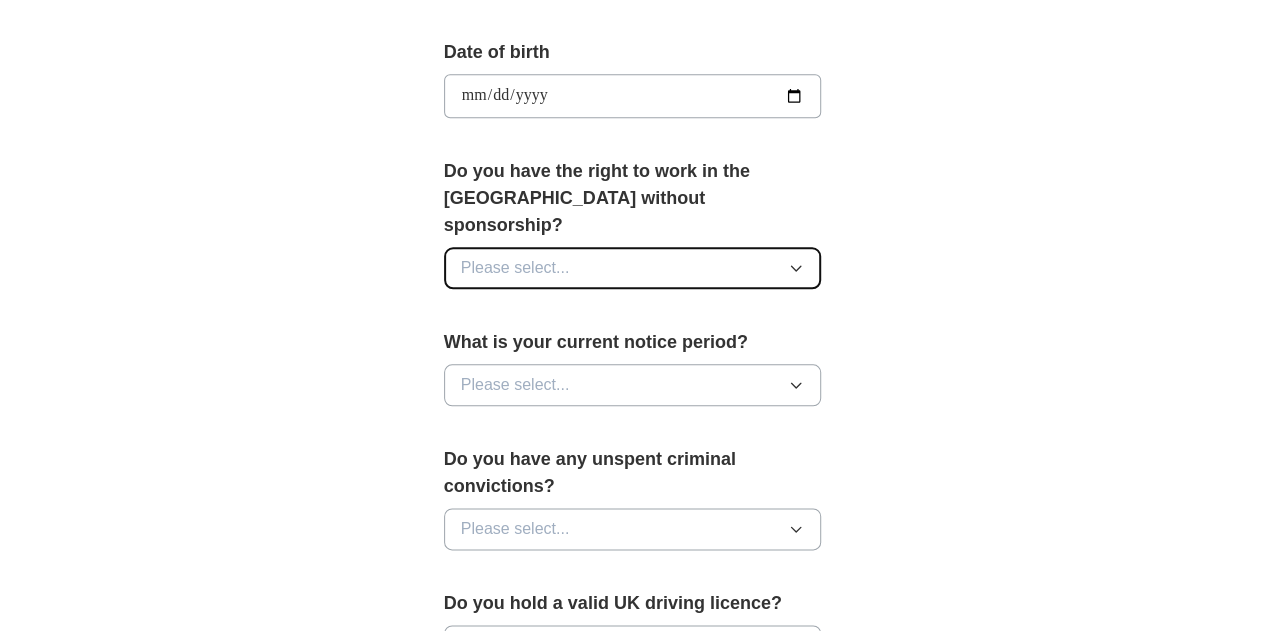 click on "Please select..." at bounding box center (633, 268) 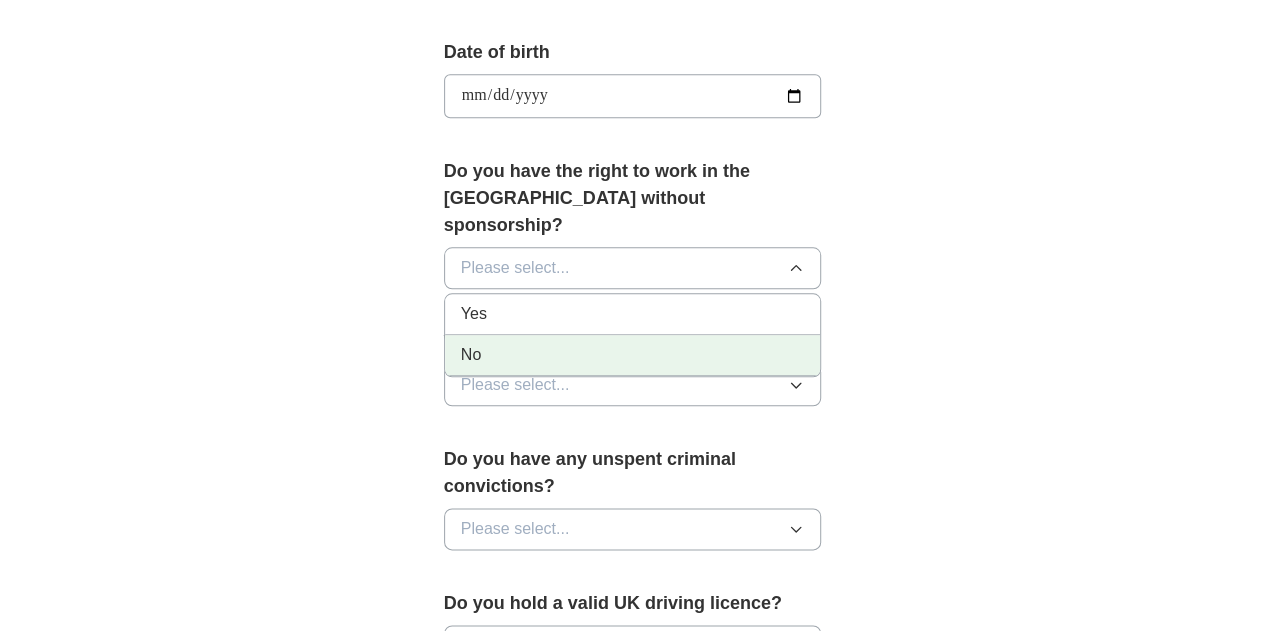 click on "No" at bounding box center [633, 355] 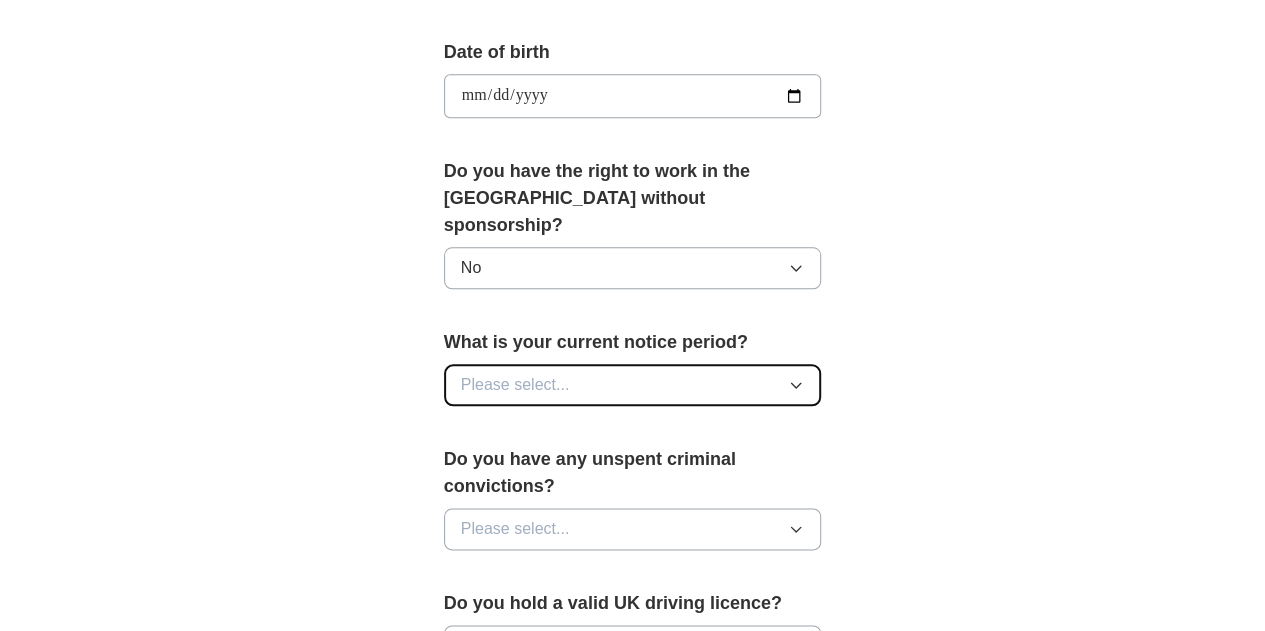 click on "Please select..." at bounding box center (515, 385) 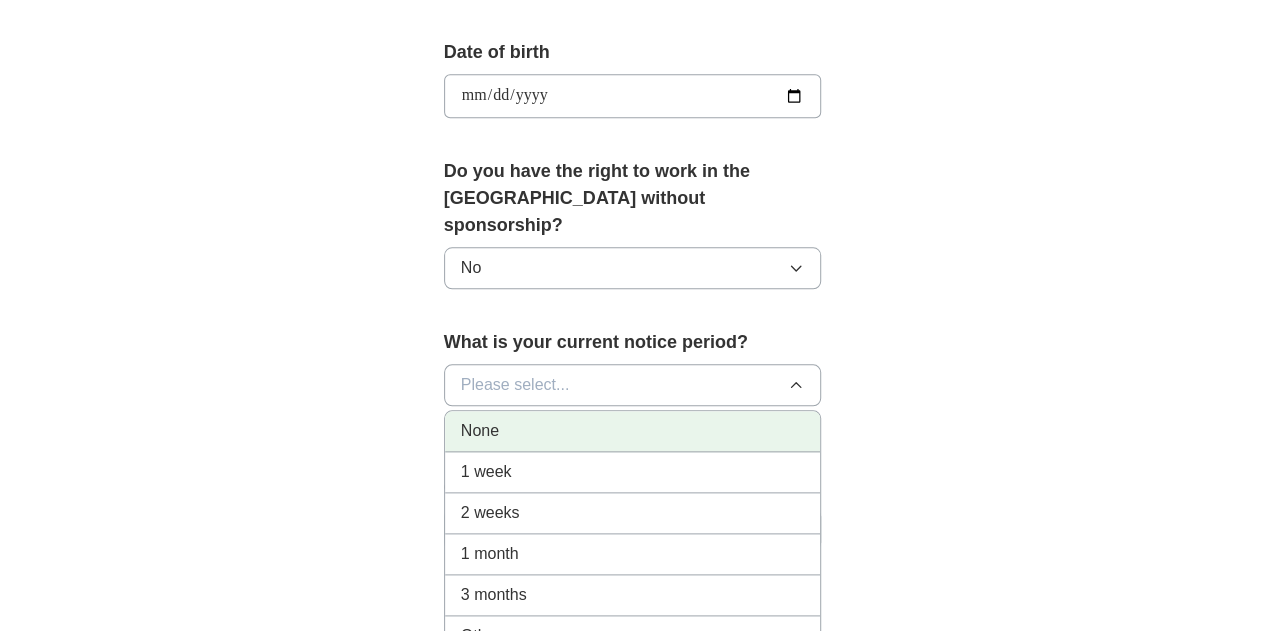 click on "None" at bounding box center [633, 431] 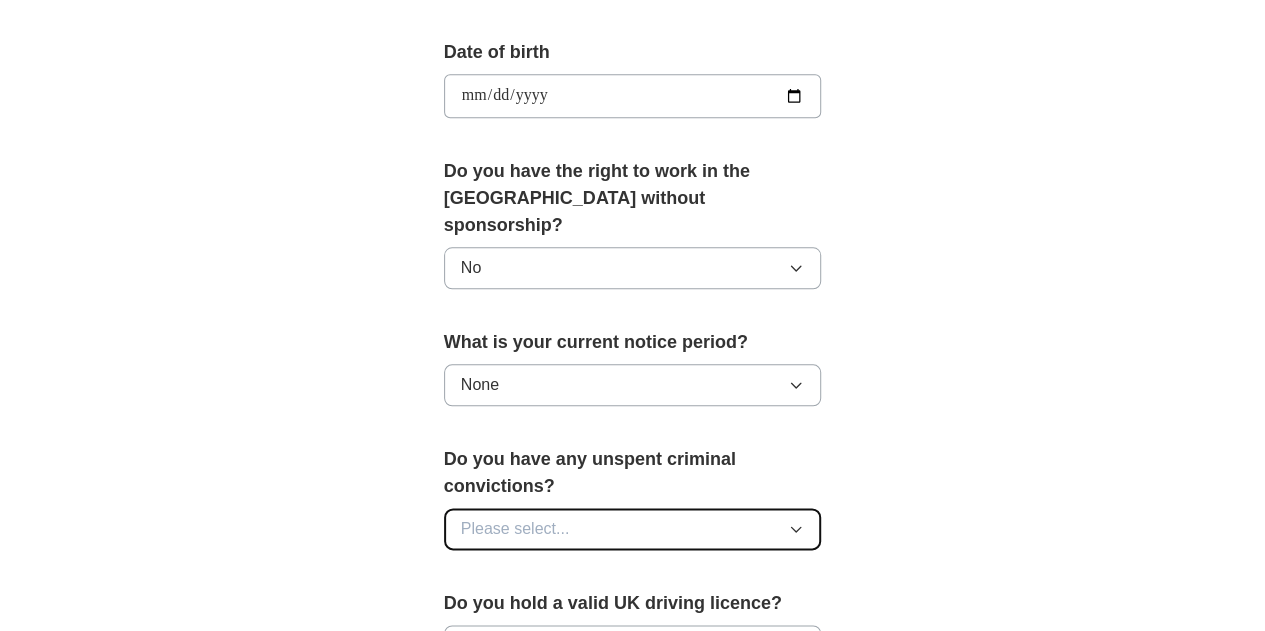 click on "Please select..." at bounding box center (515, 529) 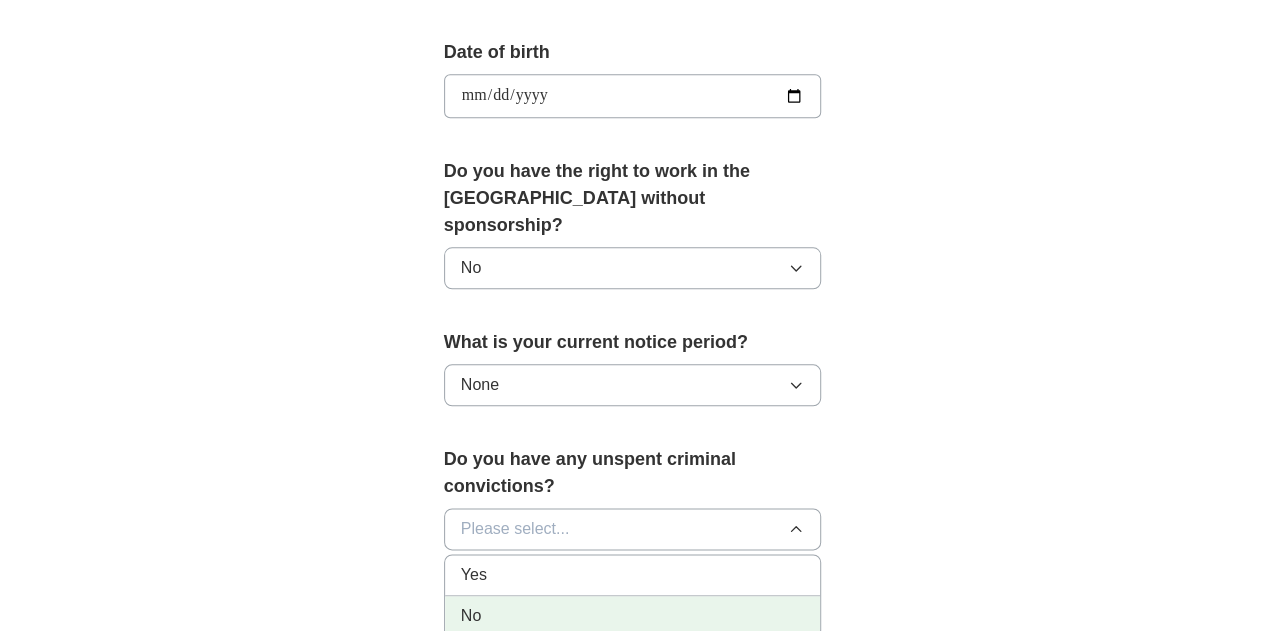 click on "No" at bounding box center (633, 616) 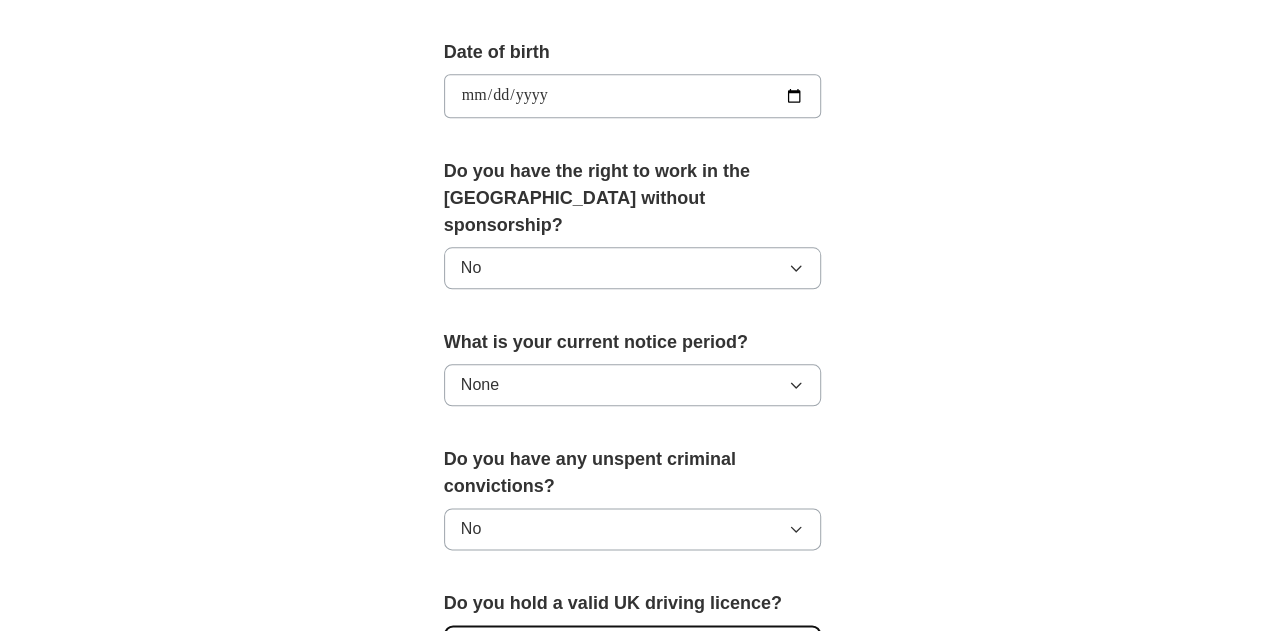 click on "Please select..." at bounding box center (515, 646) 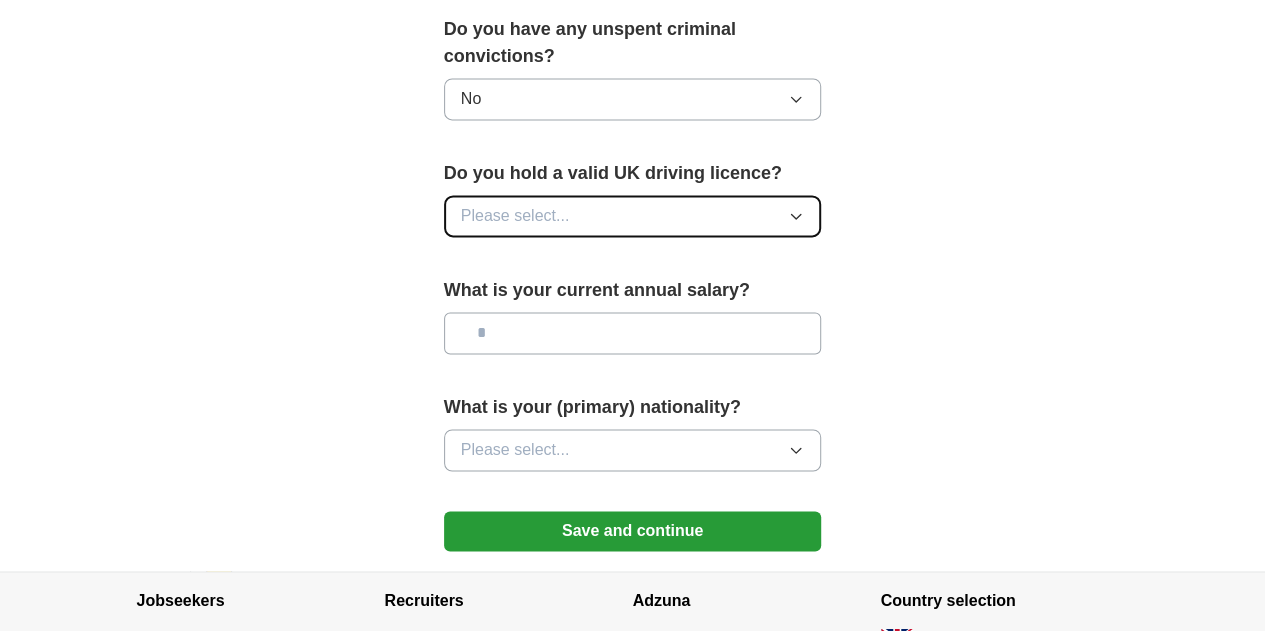 scroll, scrollTop: 1363, scrollLeft: 0, axis: vertical 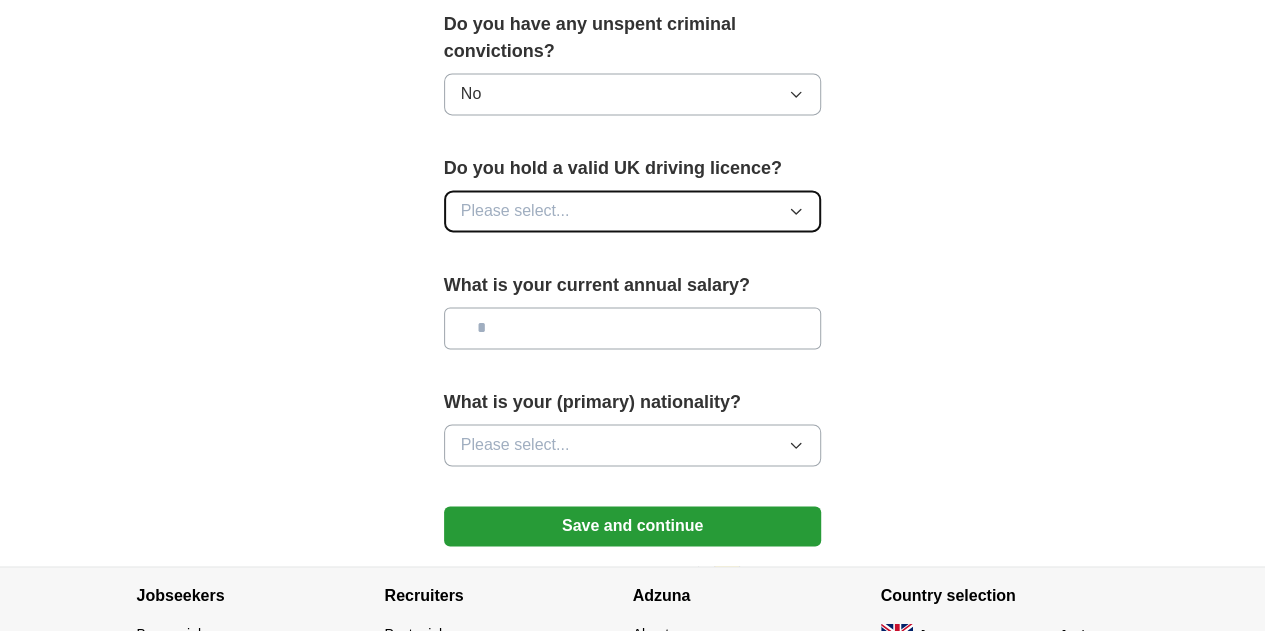 click on "Please select..." at bounding box center [633, 211] 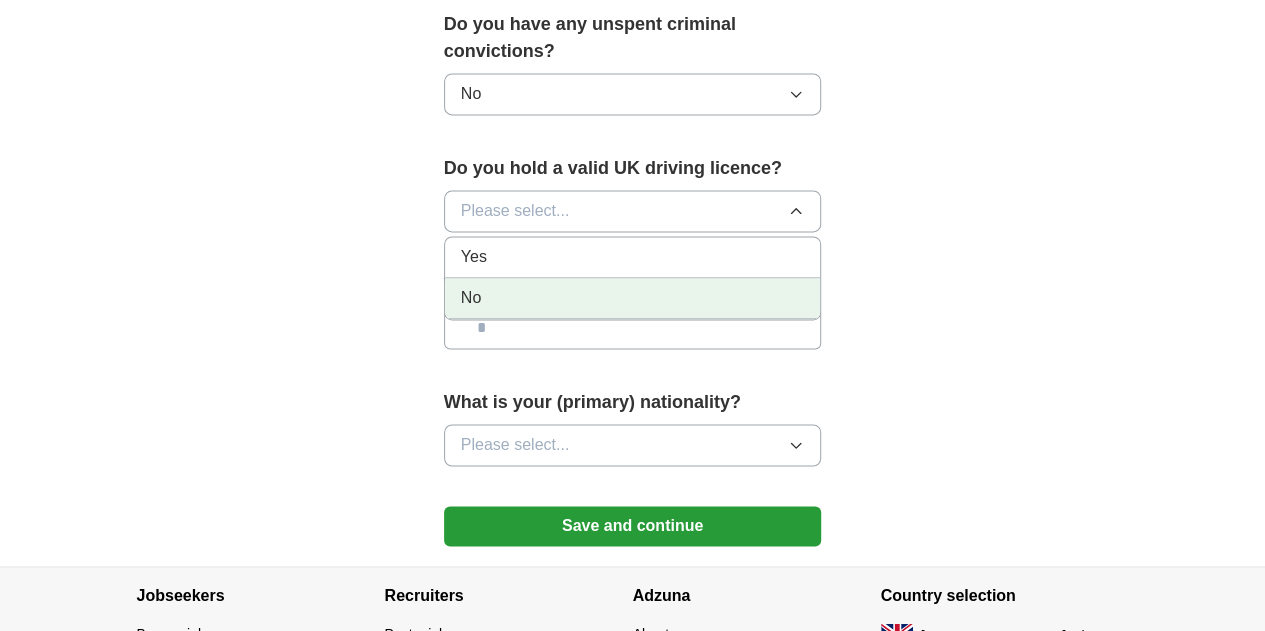 click on "No" at bounding box center [633, 298] 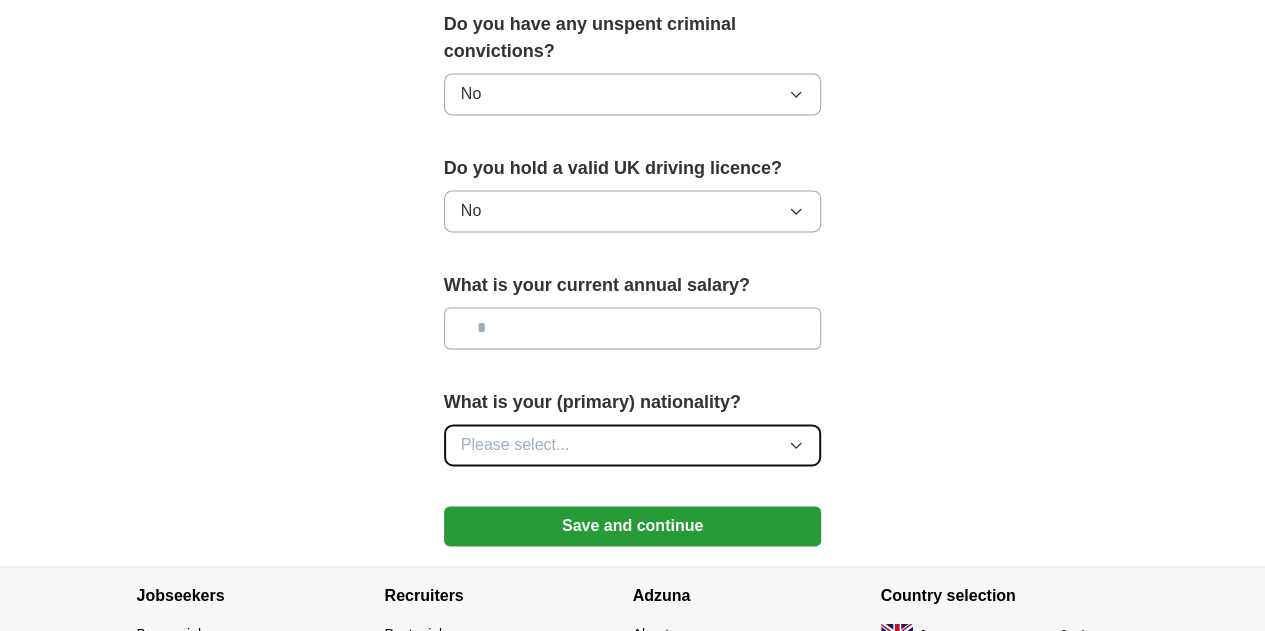 click on "Please select..." at bounding box center [633, 445] 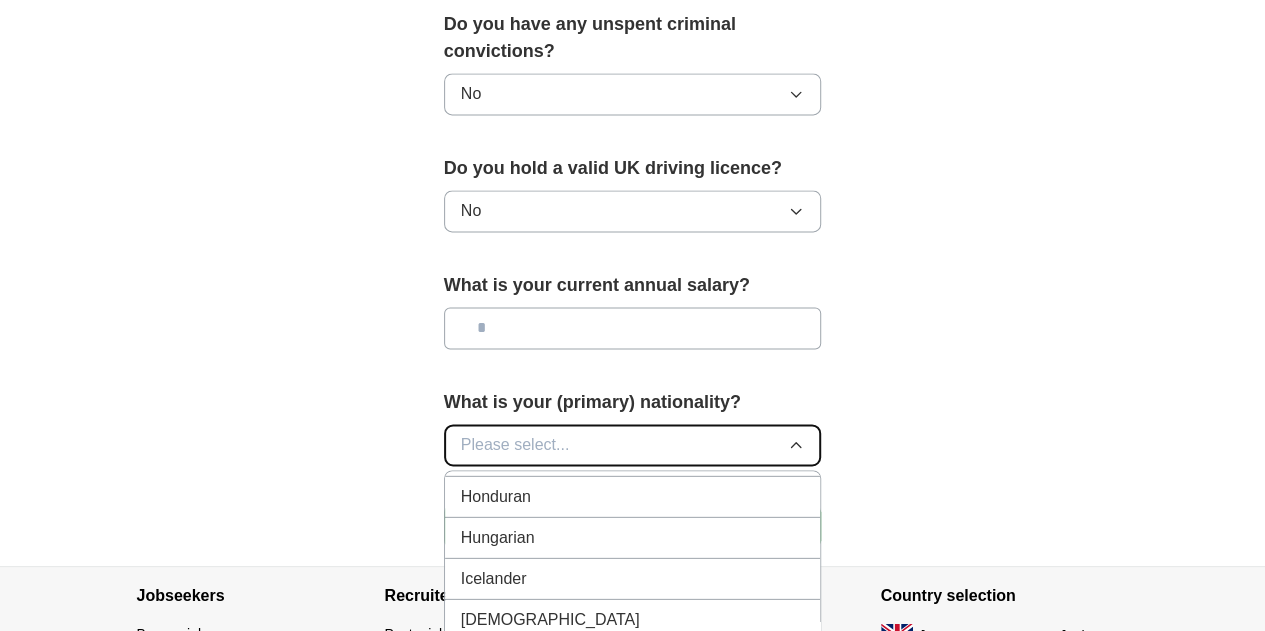 scroll, scrollTop: 3137, scrollLeft: 0, axis: vertical 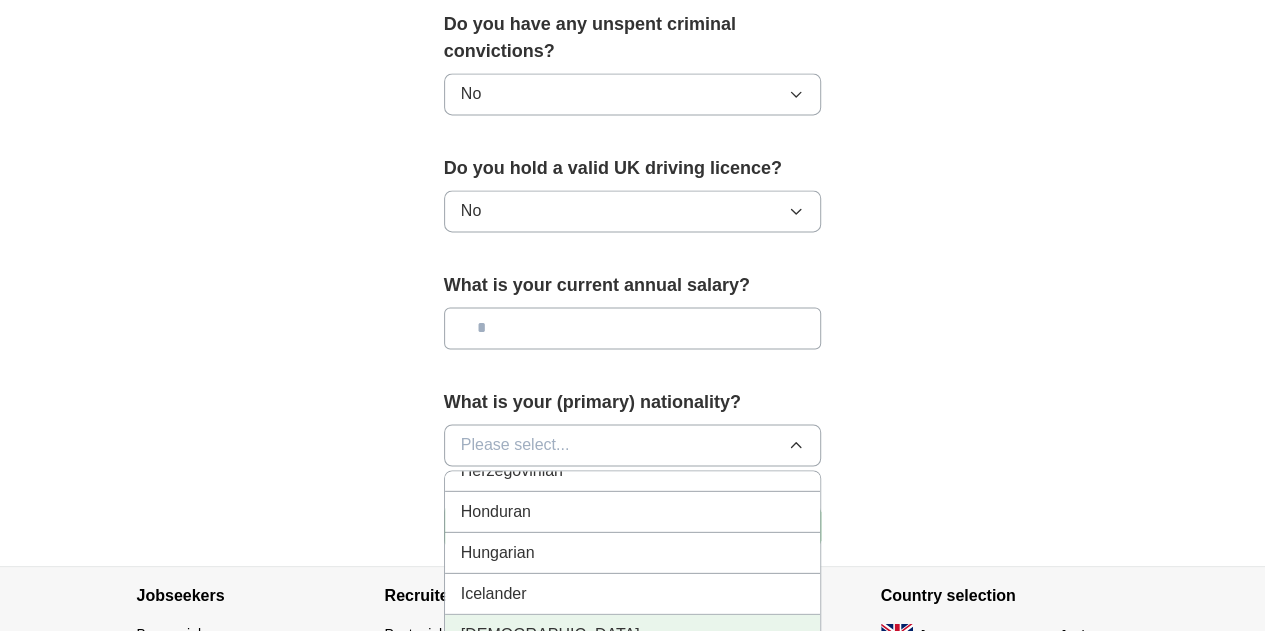 click on "[DEMOGRAPHIC_DATA]" at bounding box center (633, 634) 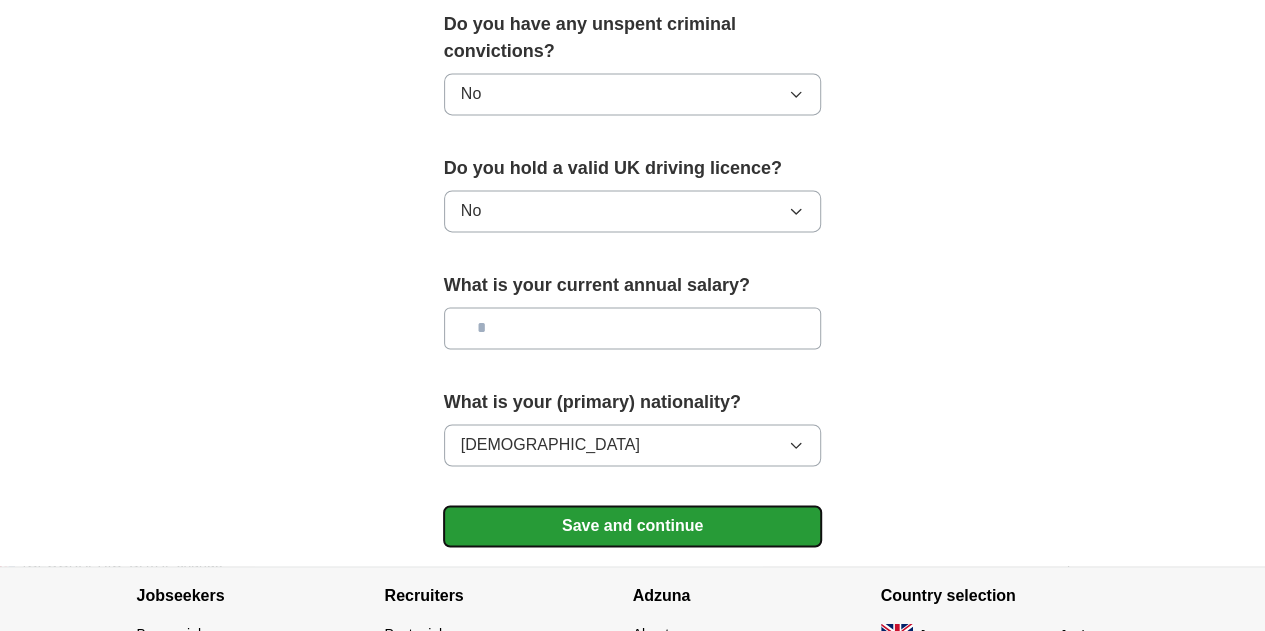 click on "Save and continue" at bounding box center (633, 526) 